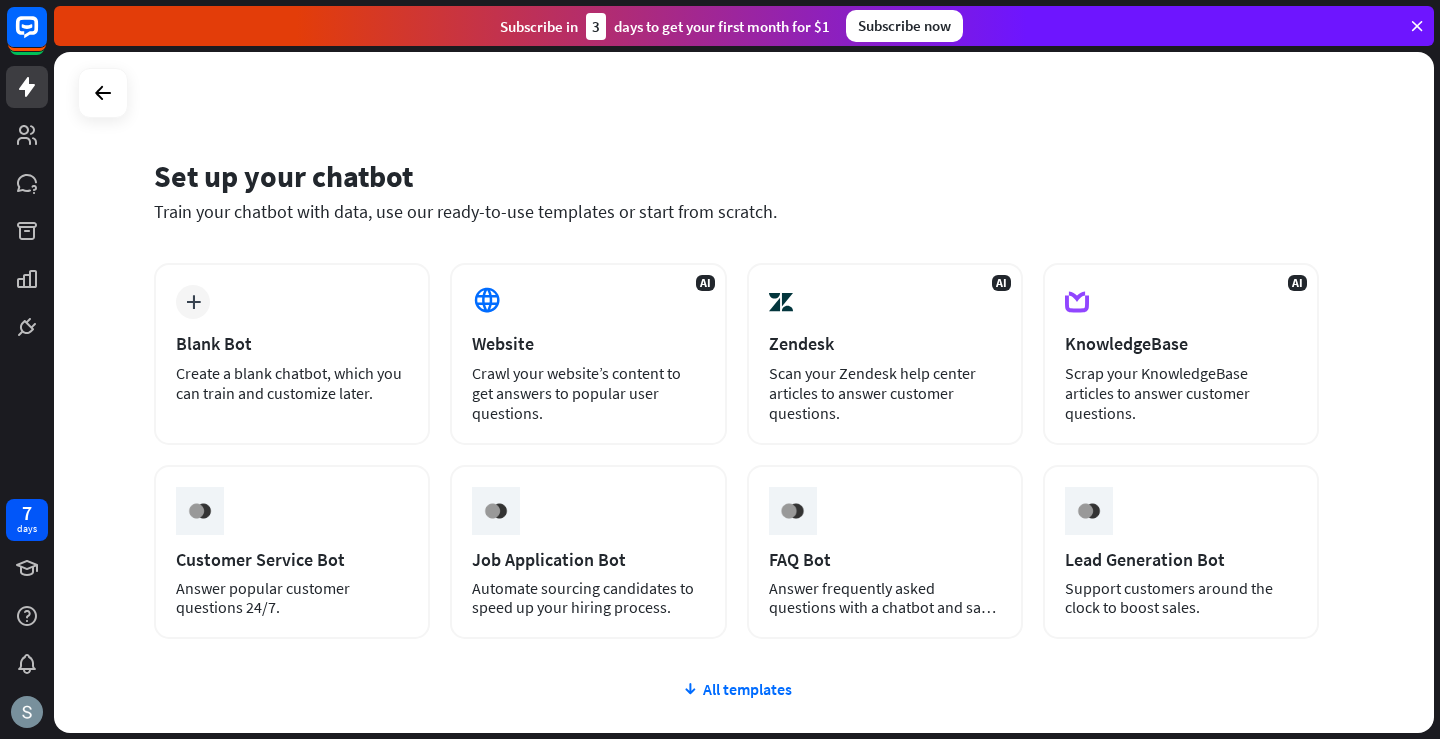 scroll, scrollTop: 0, scrollLeft: 0, axis: both 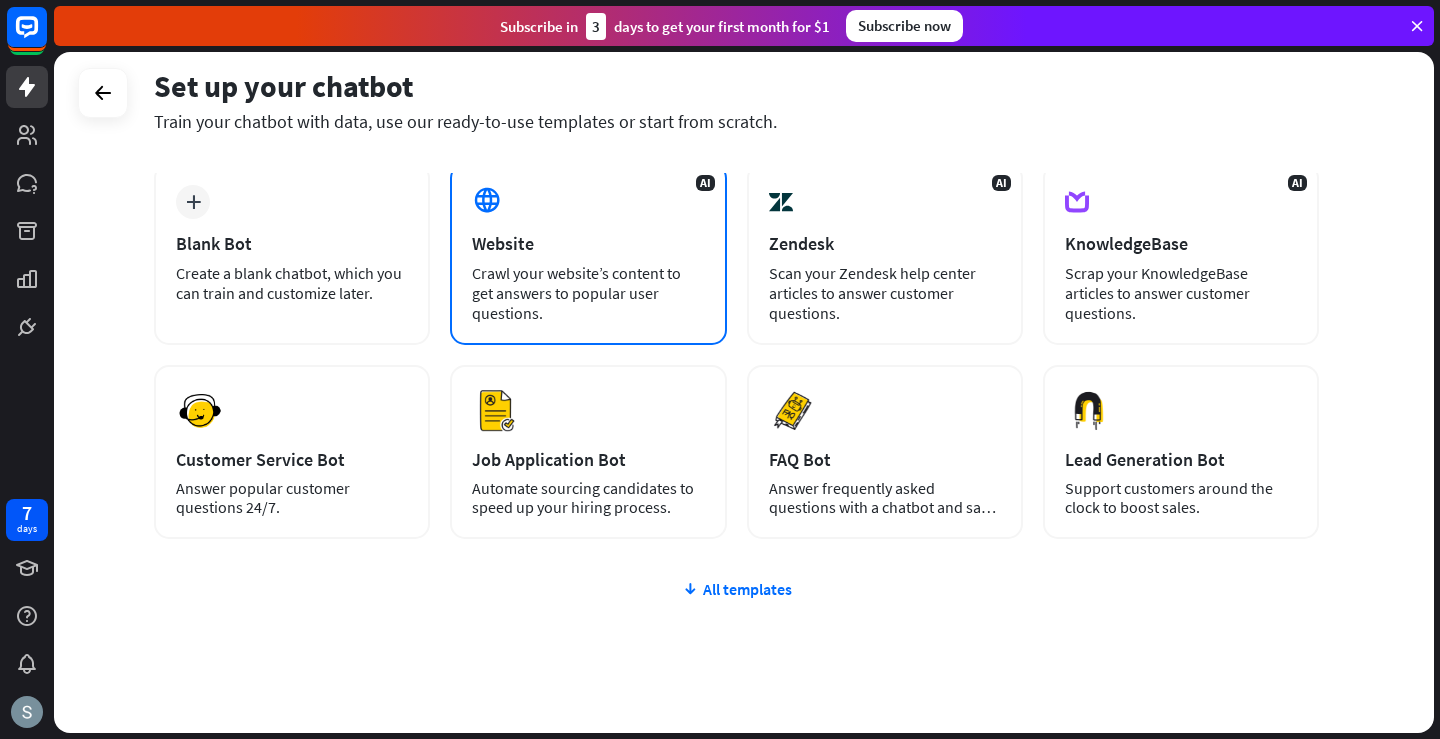 click on "Crawl your website’s content to get answers to
popular user questions." at bounding box center [588, 293] 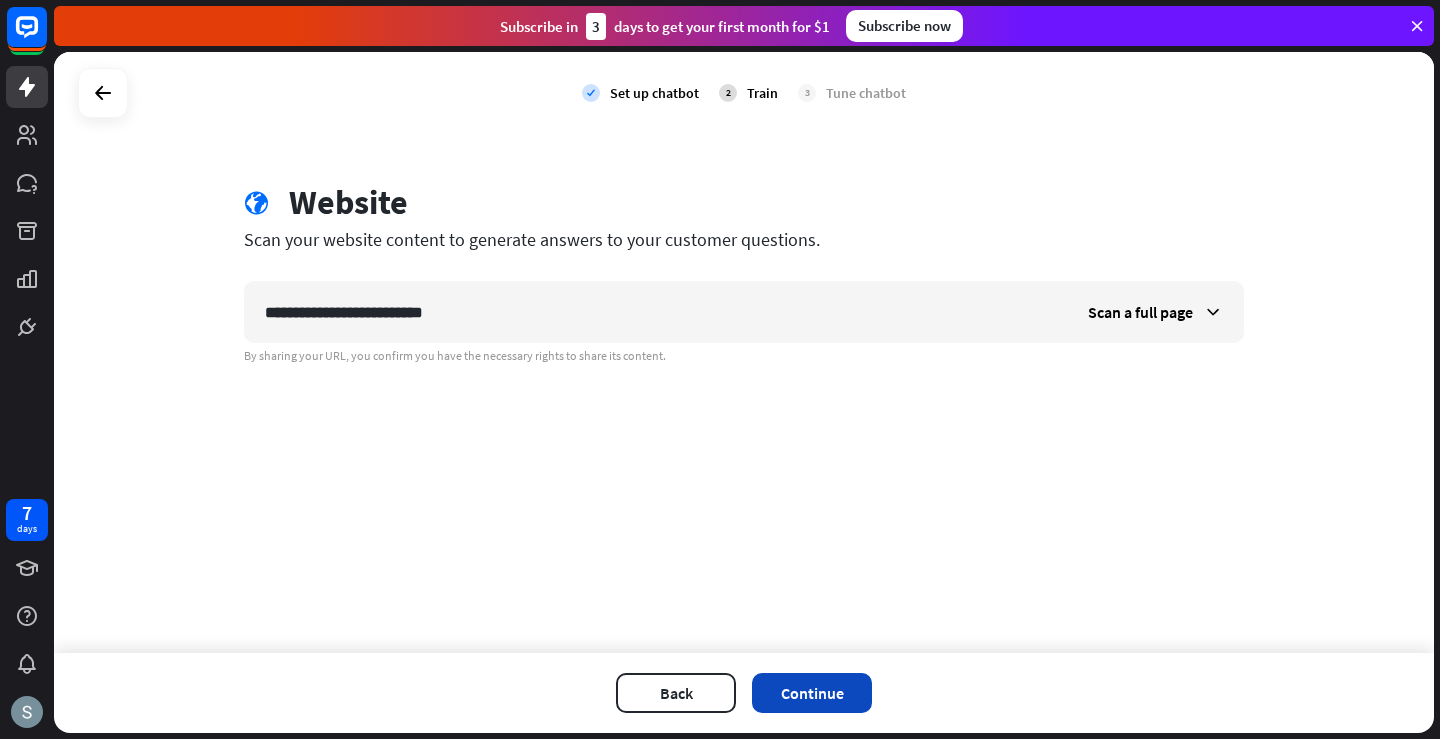 type on "**********" 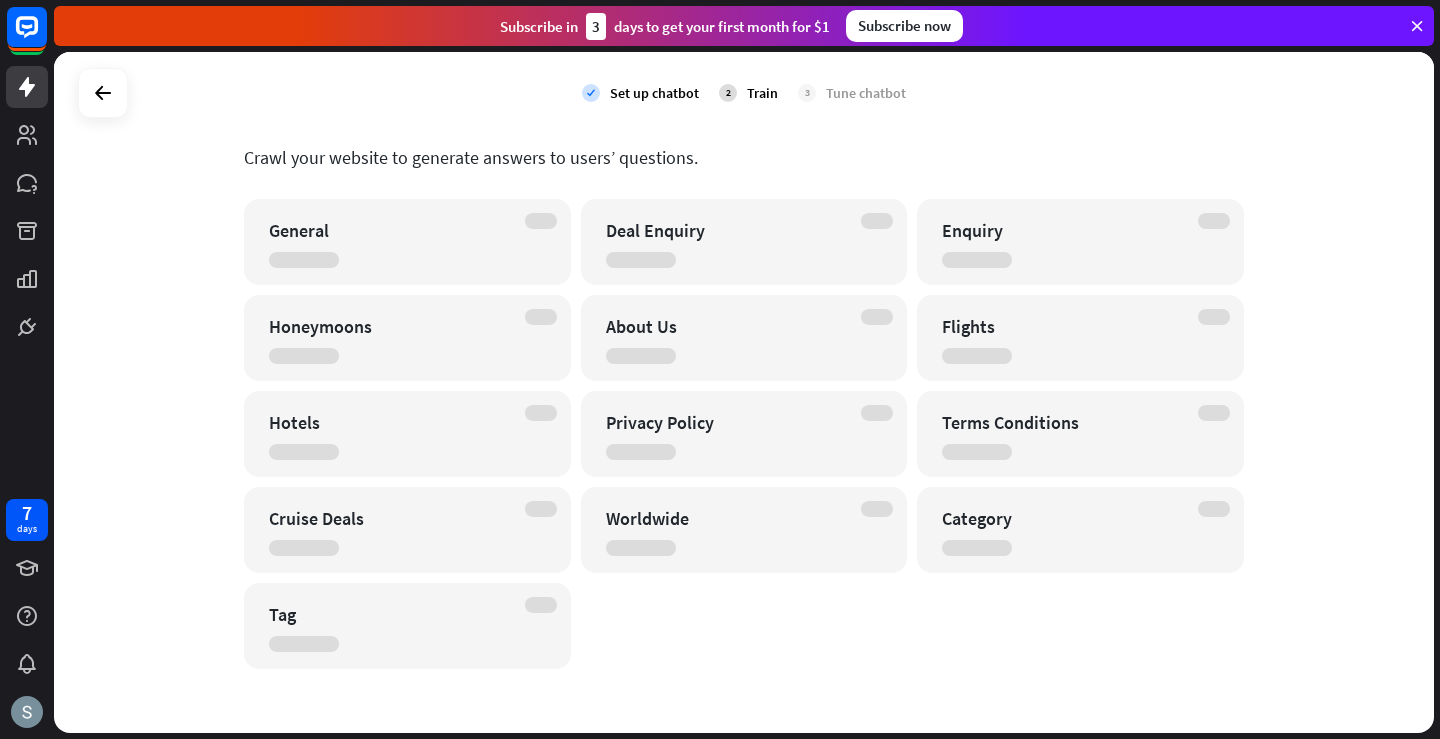 scroll, scrollTop: 0, scrollLeft: 0, axis: both 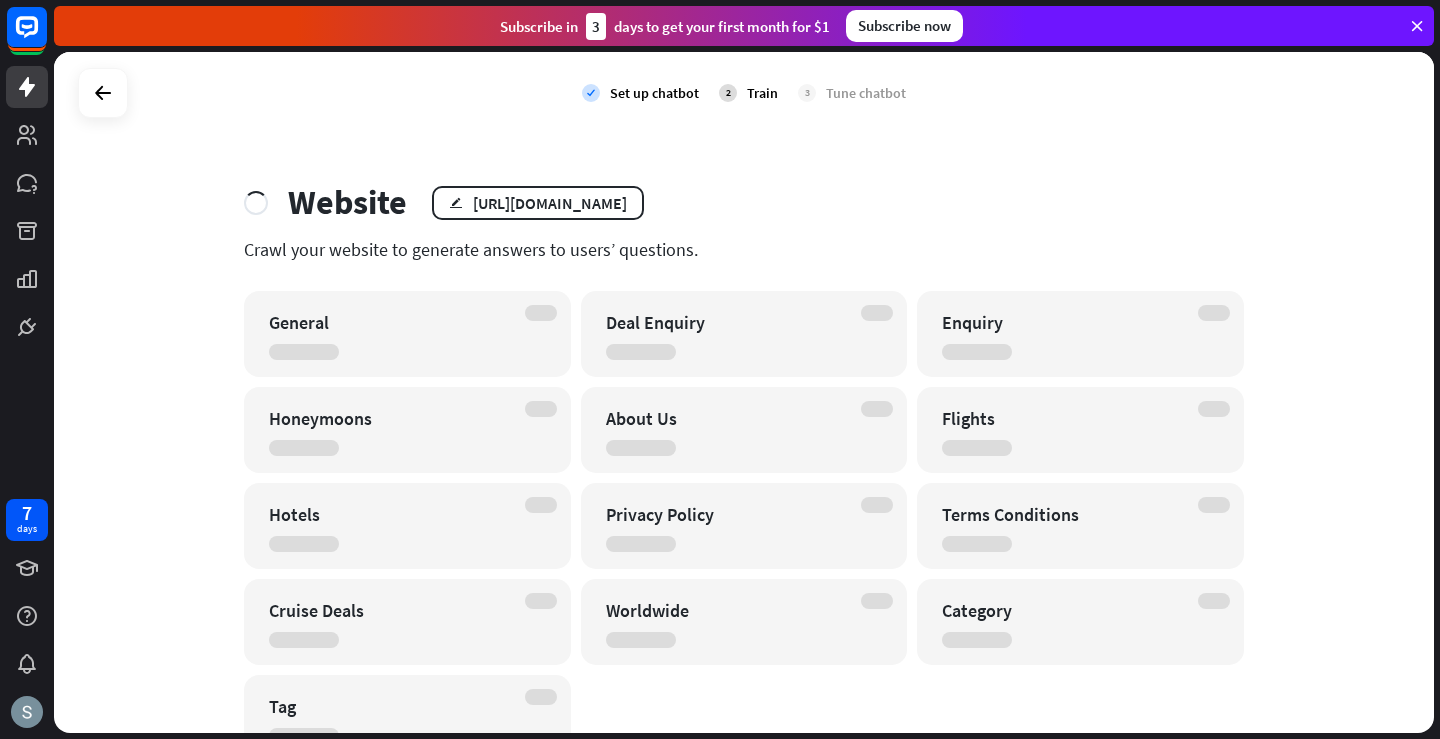 drag, startPoint x: 239, startPoint y: 249, endPoint x: 701, endPoint y: 251, distance: 462.00433 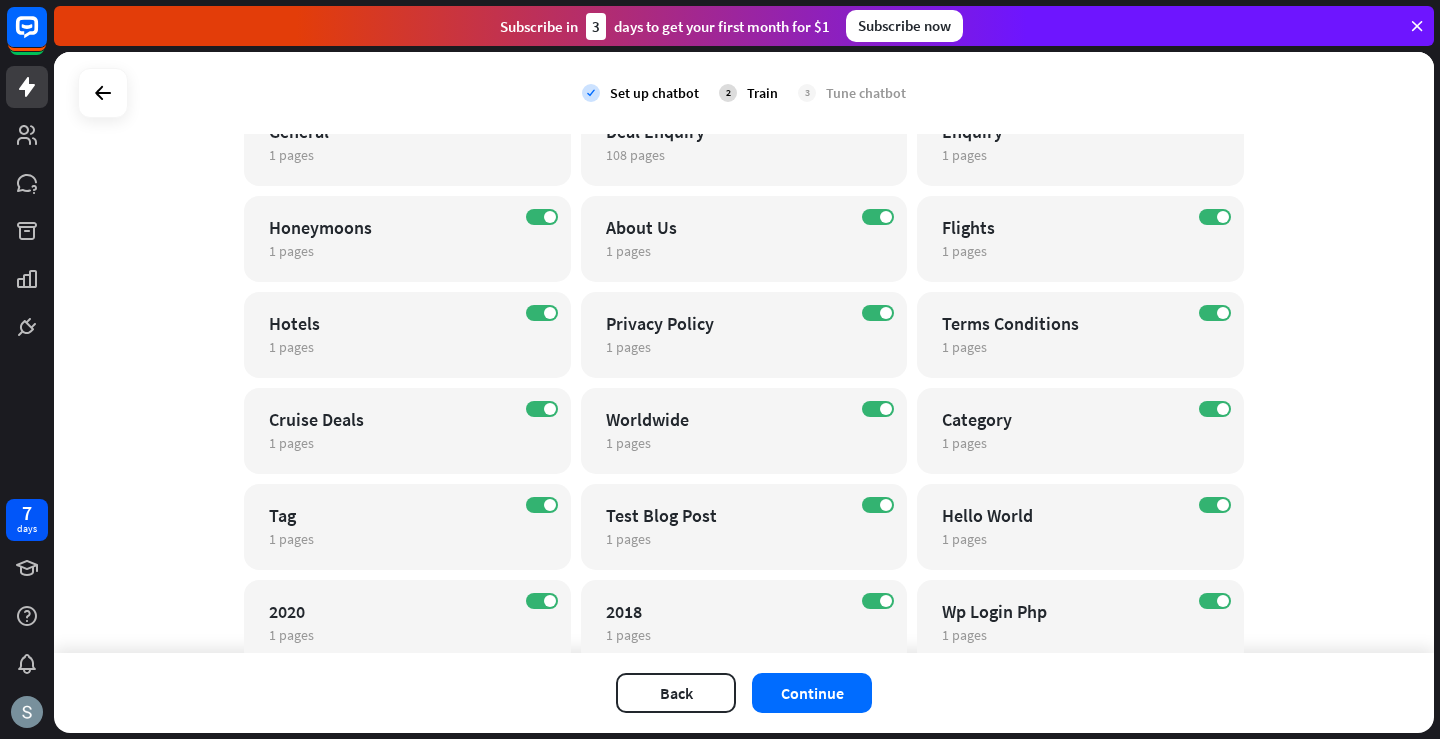 scroll, scrollTop: 291, scrollLeft: 0, axis: vertical 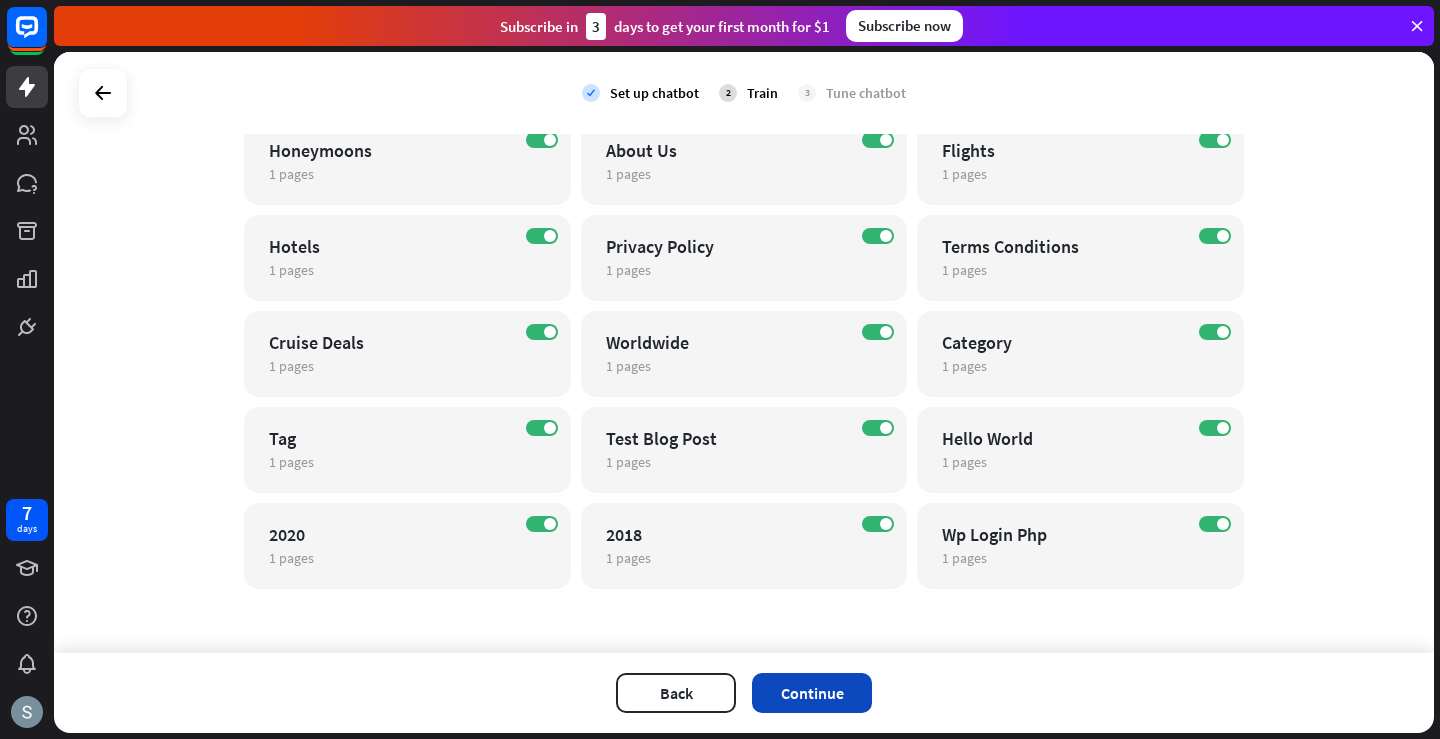 click on "Continue" at bounding box center (812, 693) 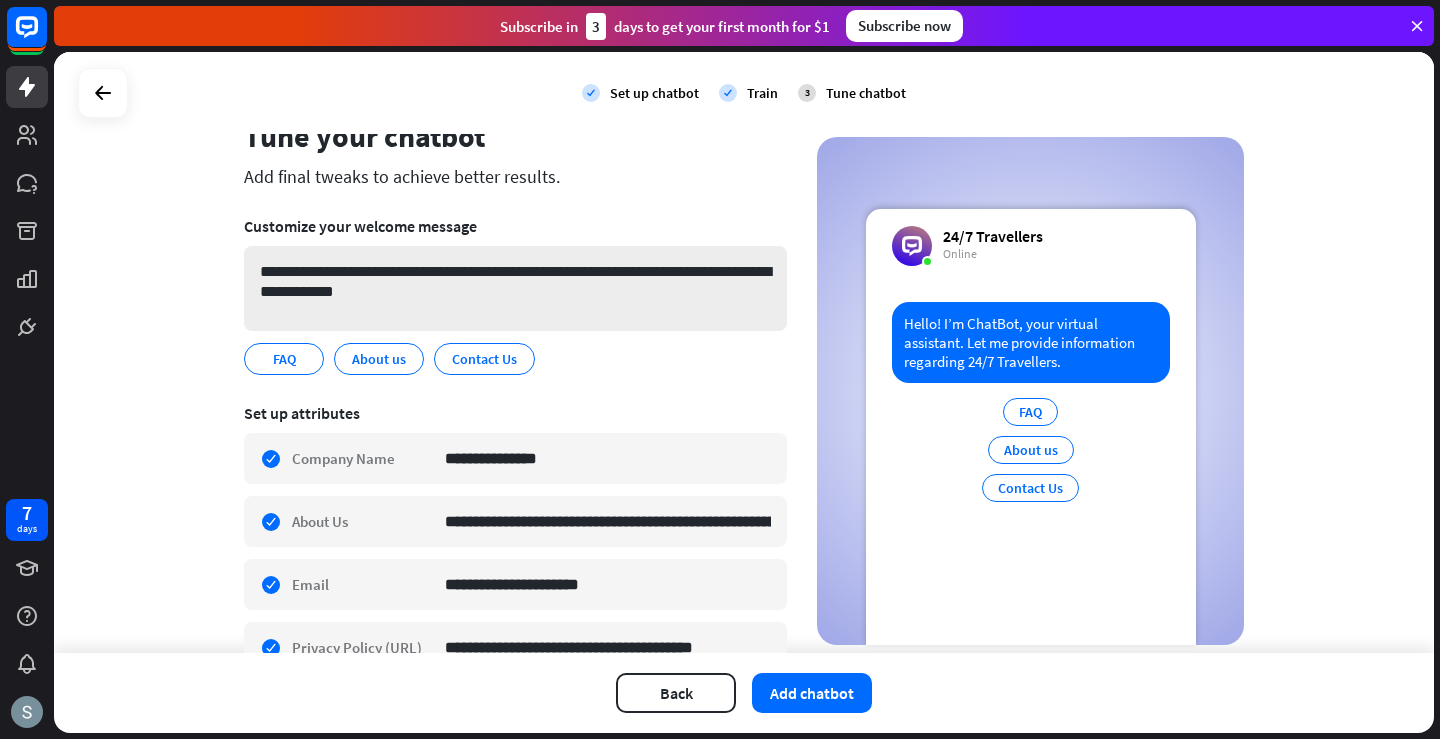 scroll, scrollTop: 100, scrollLeft: 0, axis: vertical 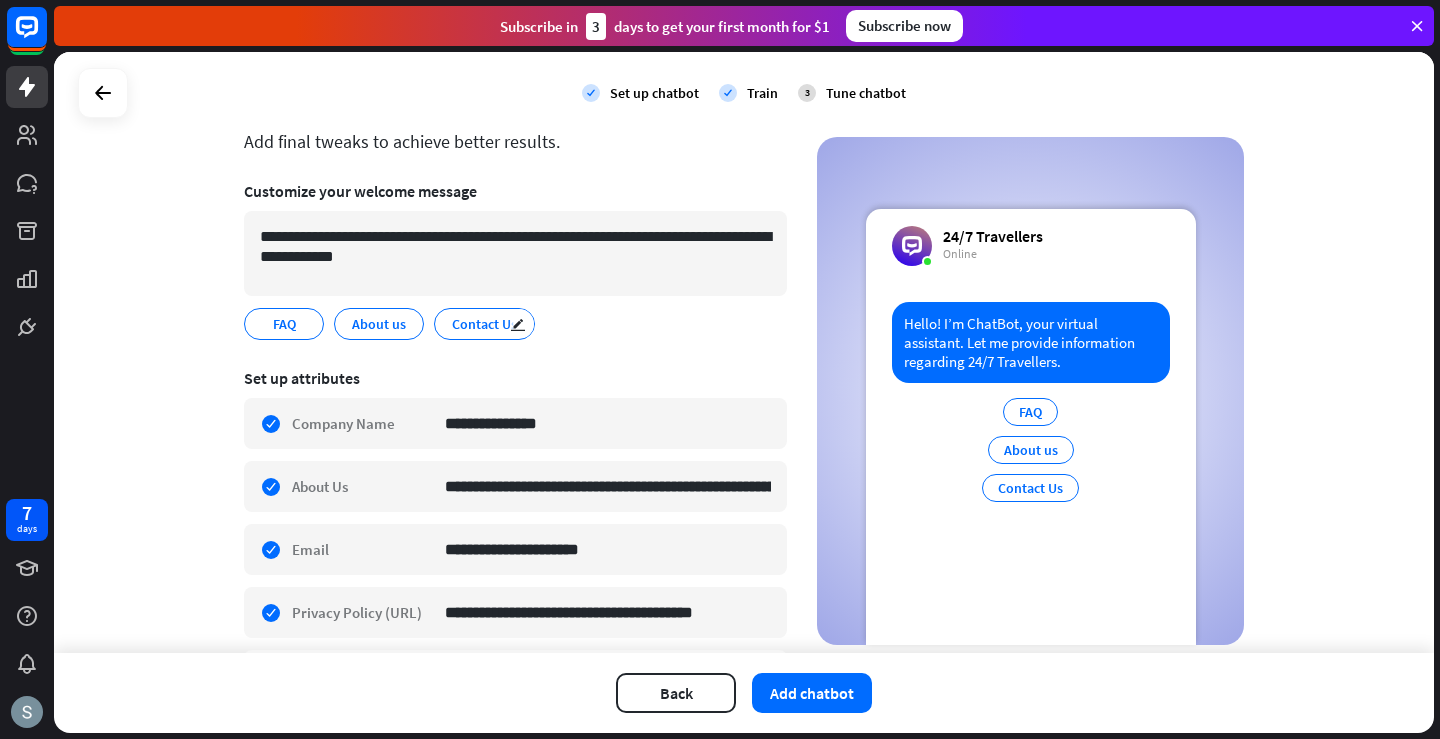 click on "Contact Us" at bounding box center [484, 324] 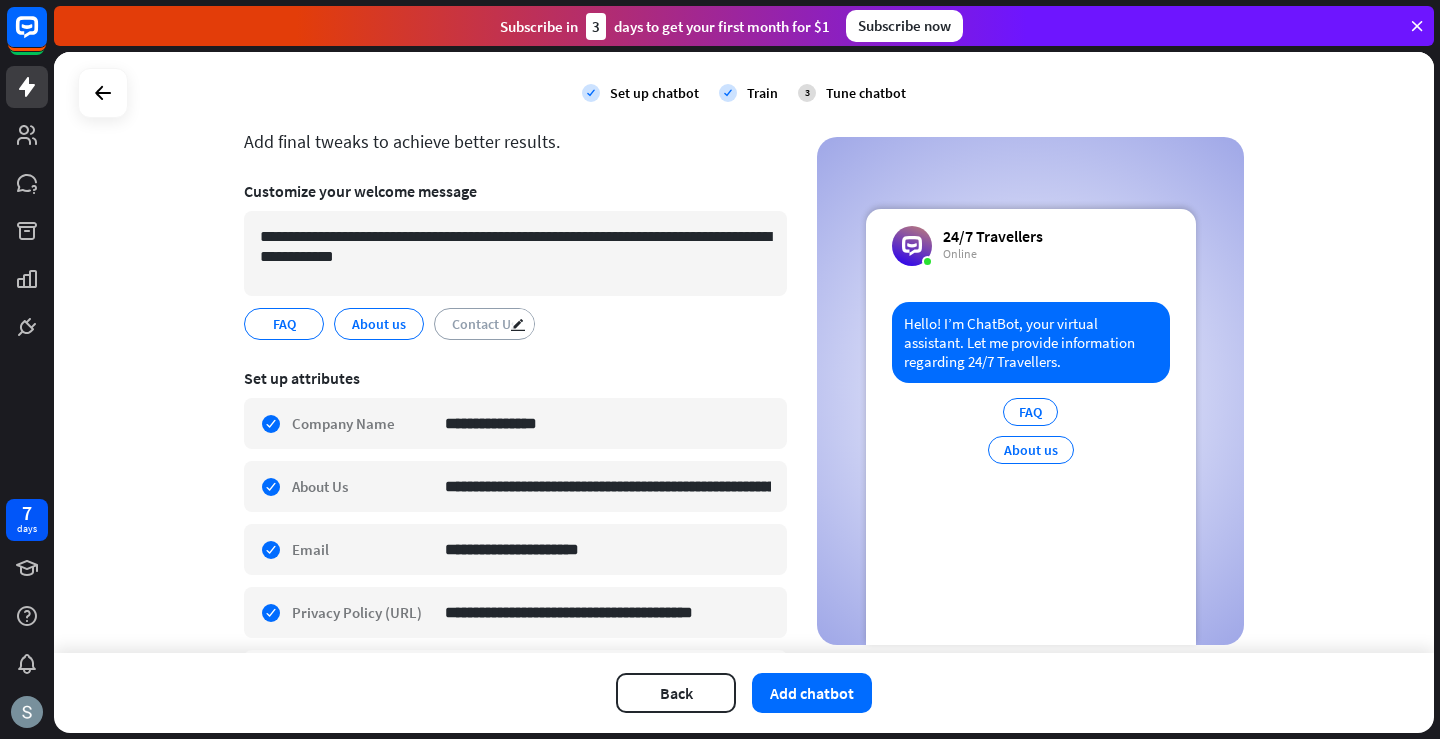 click on "Contact Us" at bounding box center (484, 324) 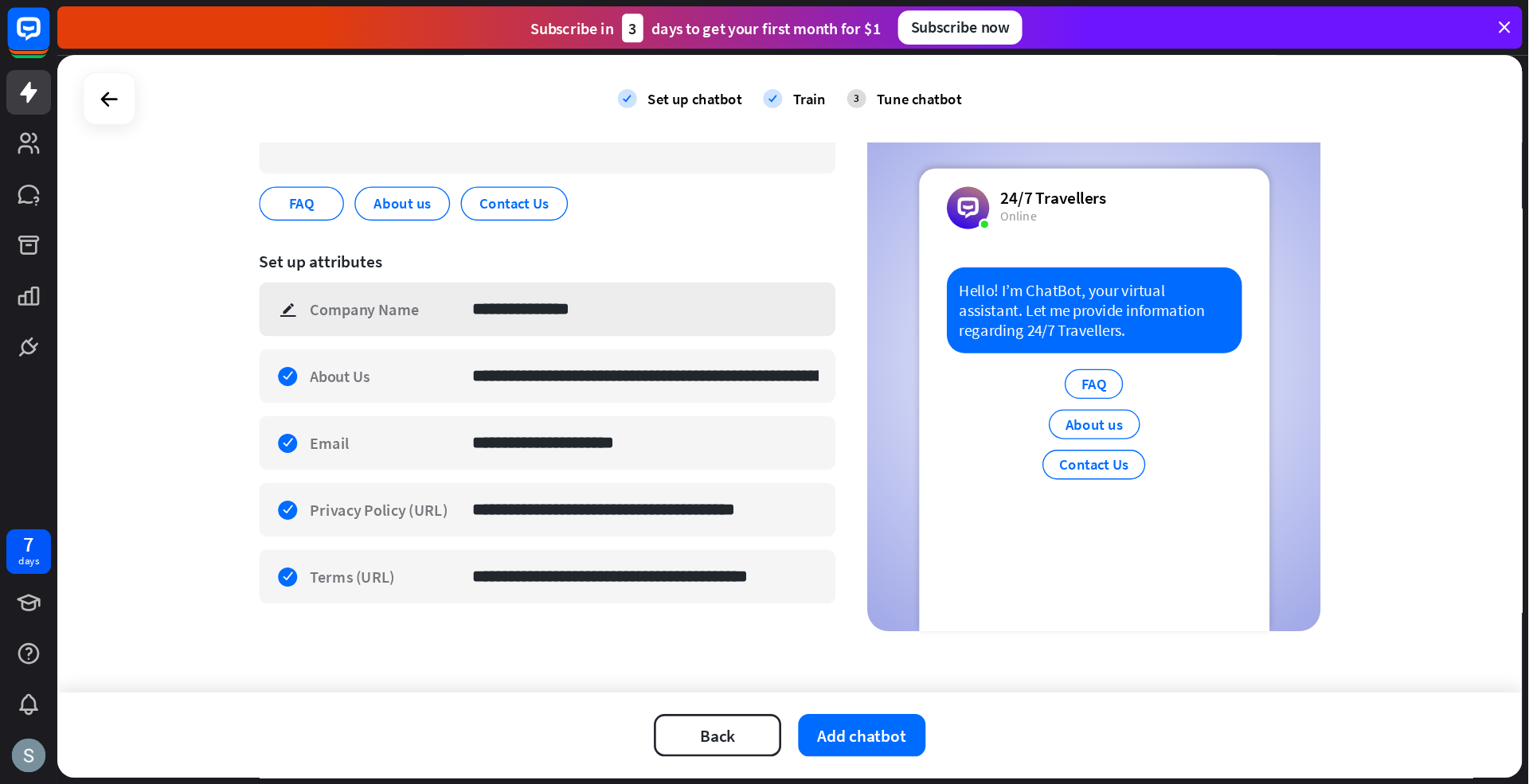 scroll, scrollTop: 189, scrollLeft: 0, axis: vertical 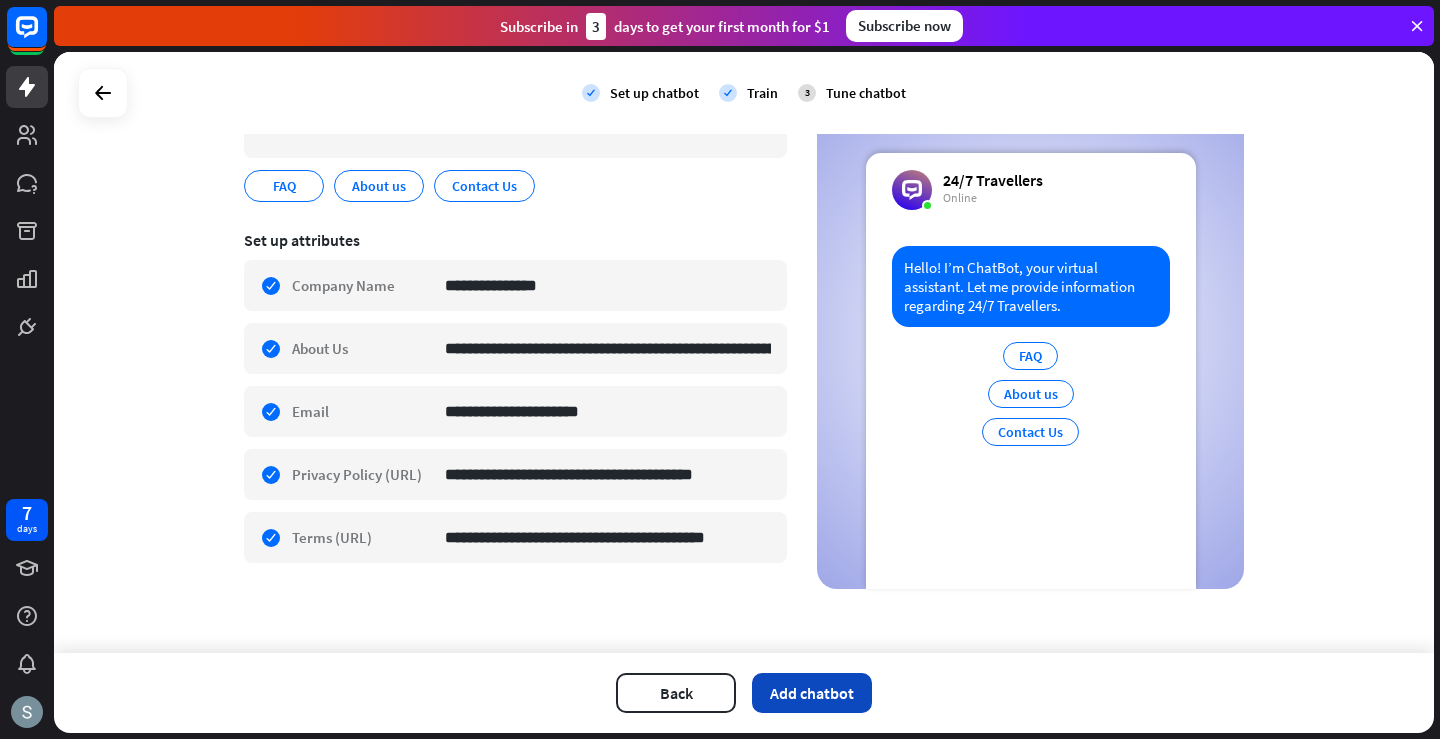 click on "Add chatbot" at bounding box center (812, 693) 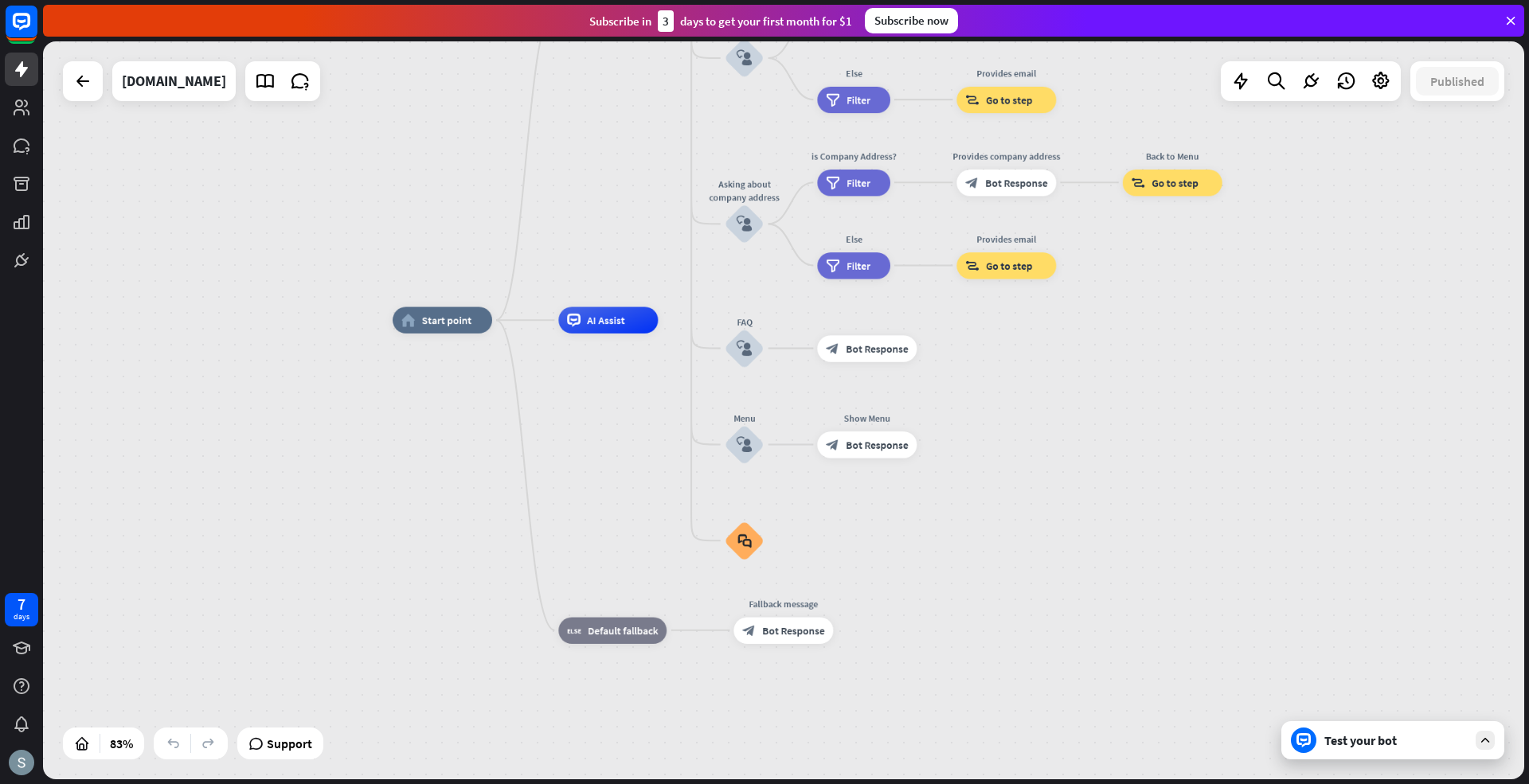 click on "Test your bot" at bounding box center (1393, 740) 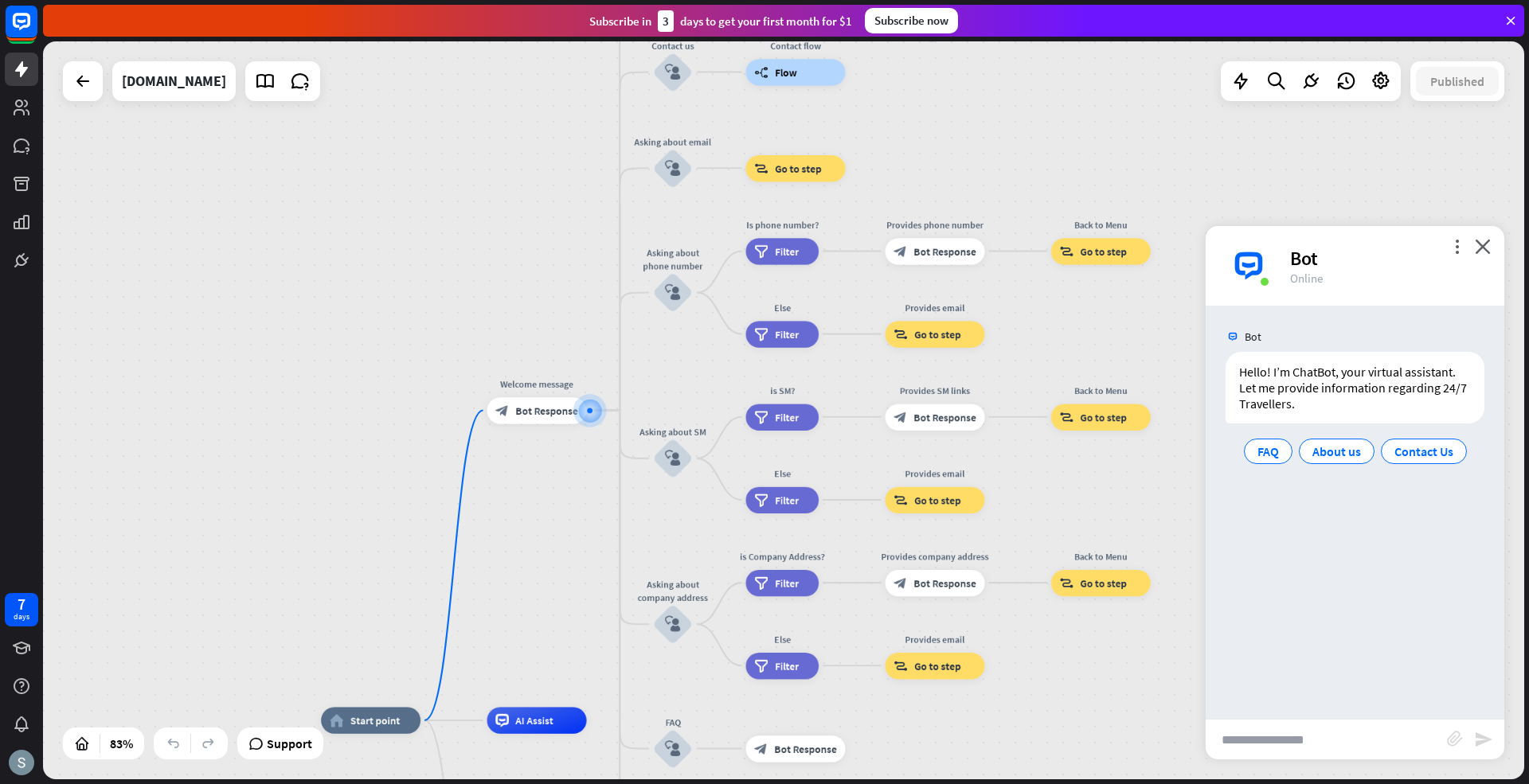 click at bounding box center [1326, 739] 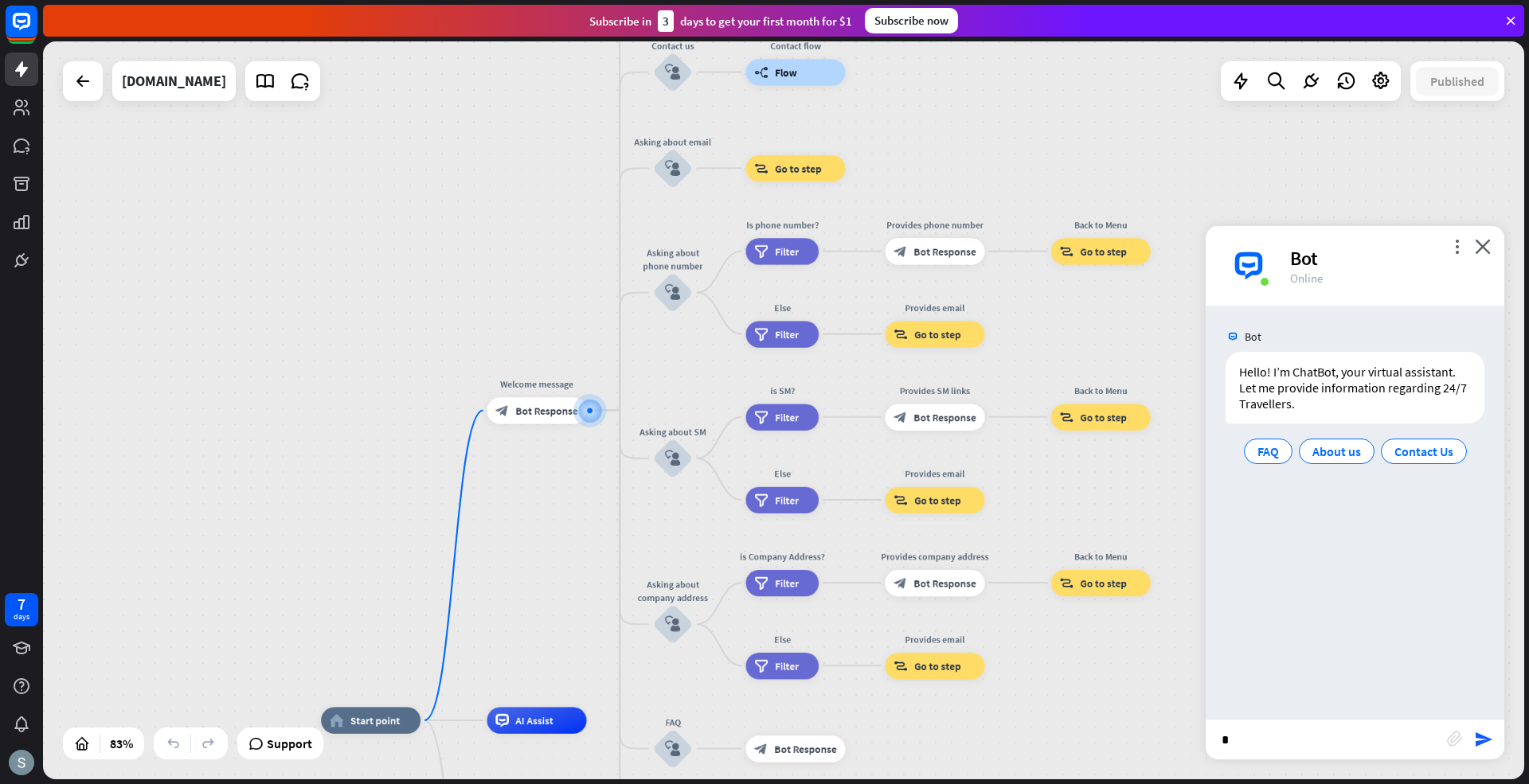 type on "**" 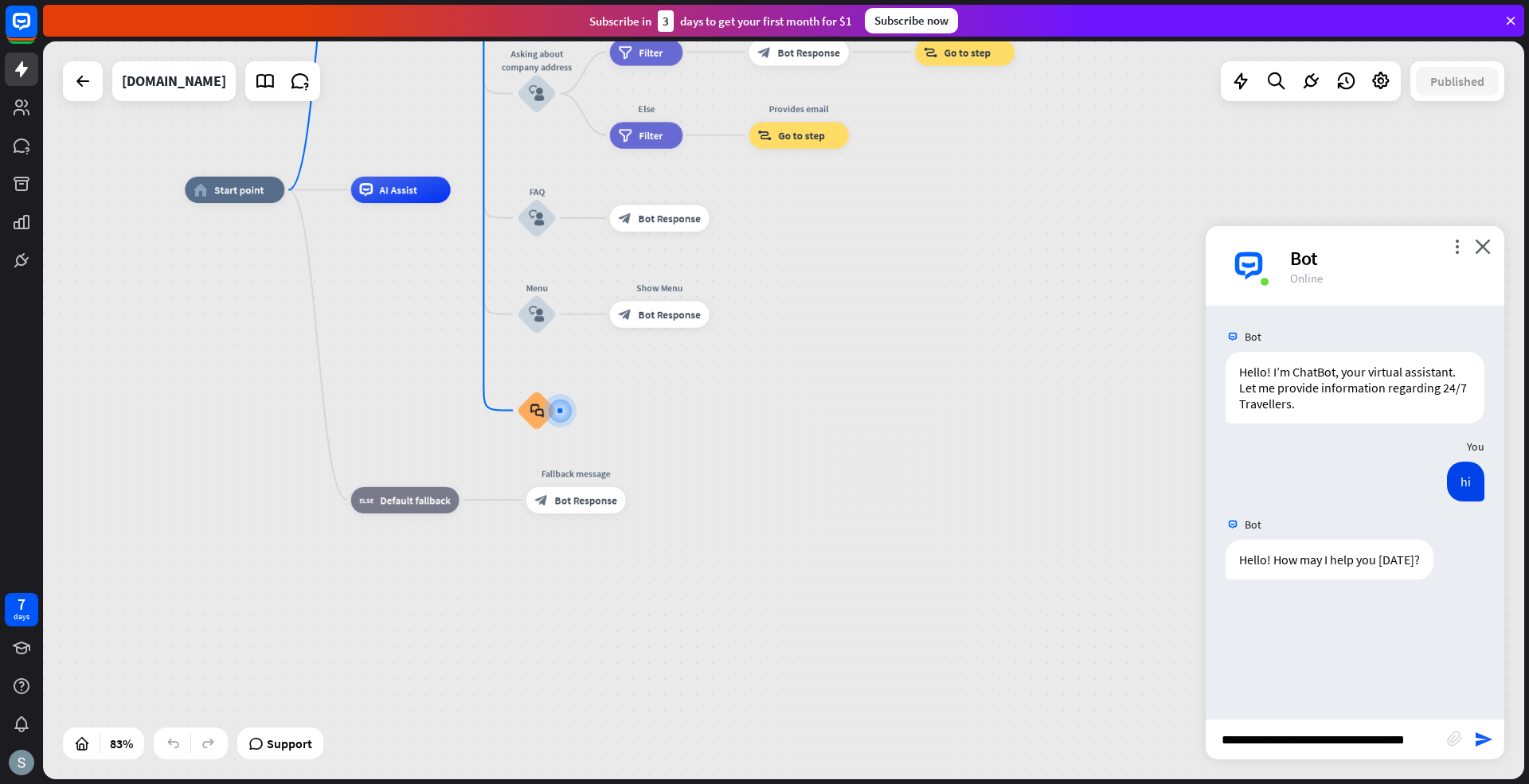 scroll, scrollTop: 0, scrollLeft: 0, axis: both 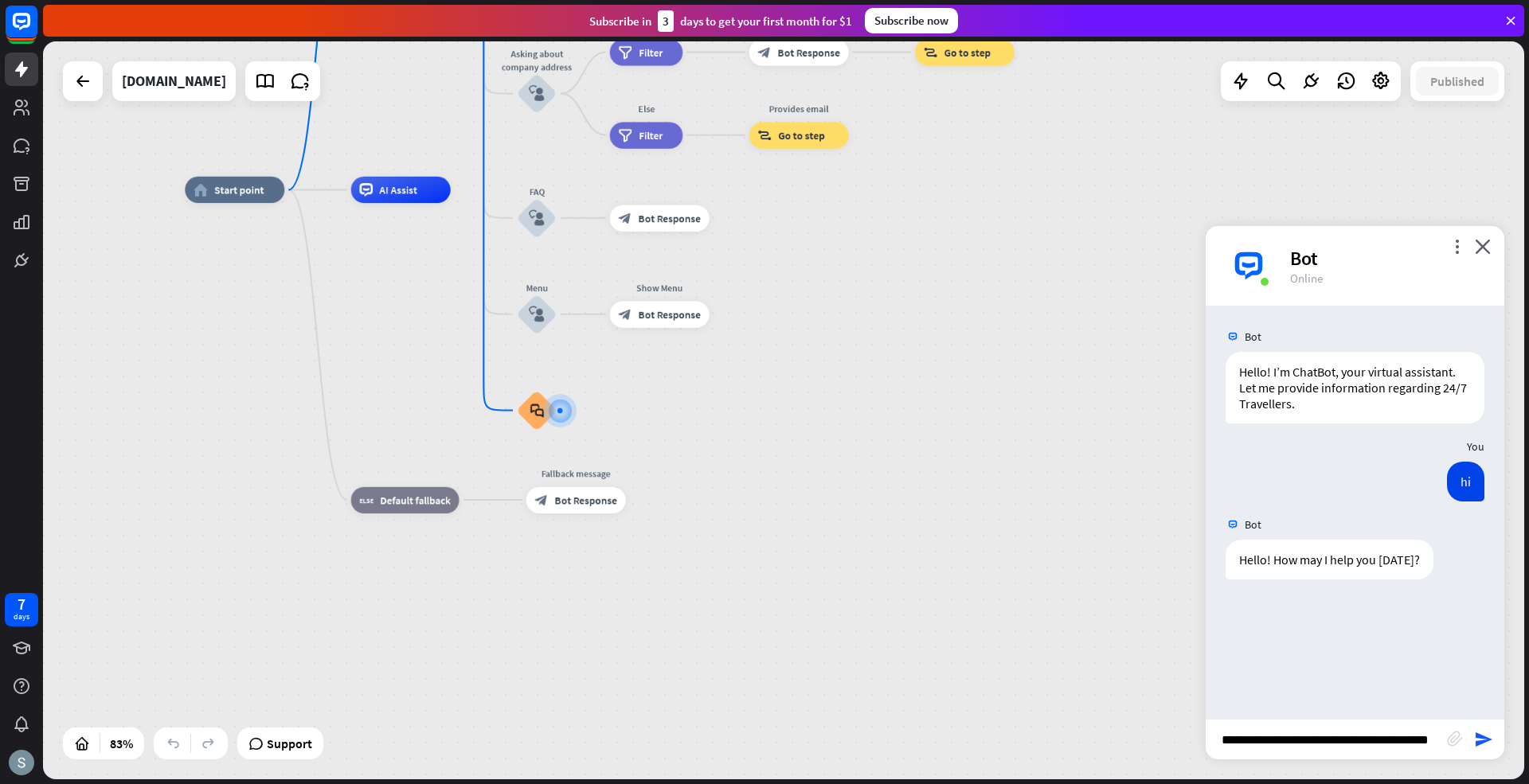 type on "**********" 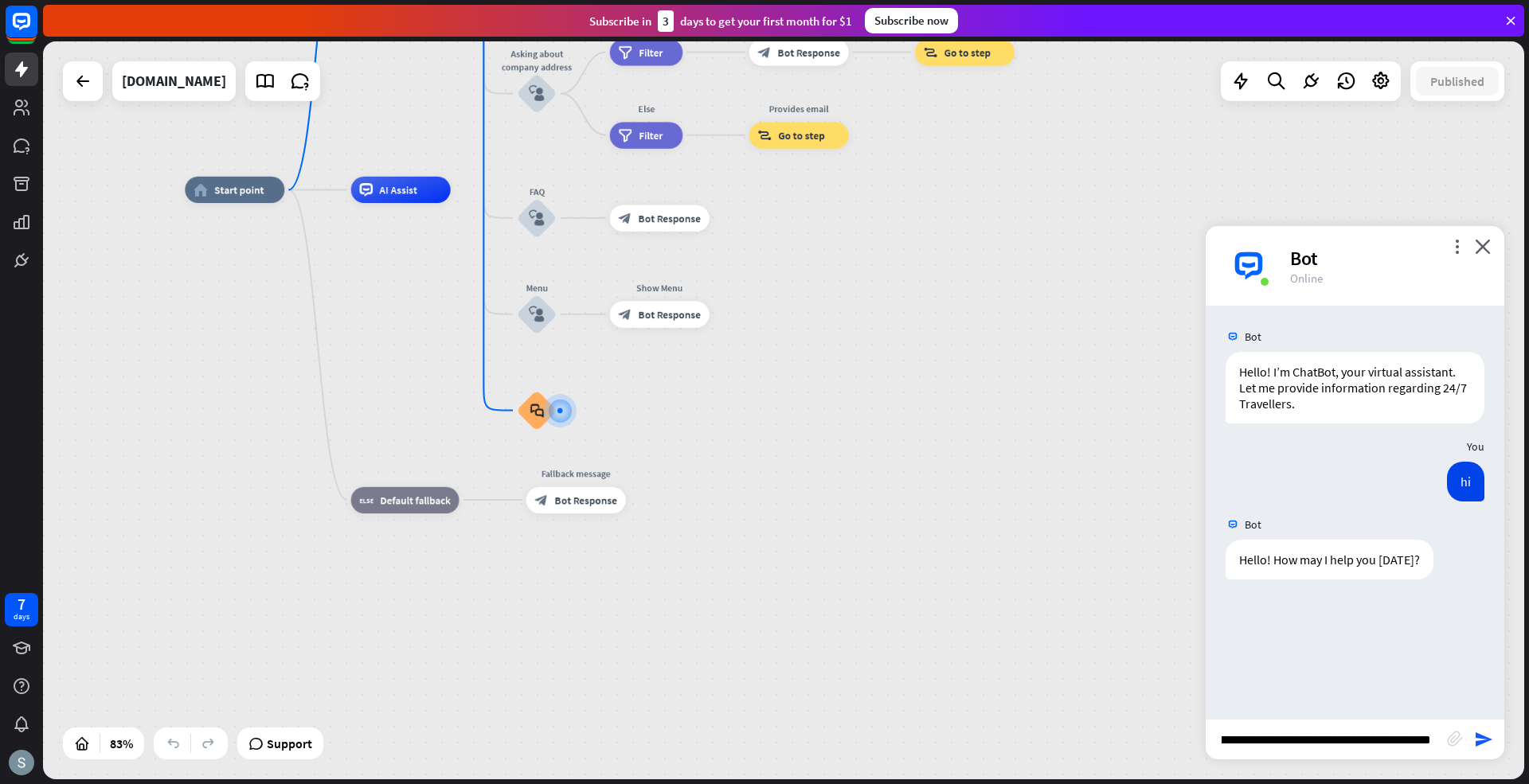 scroll, scrollTop: 0, scrollLeft: 26, axis: horizontal 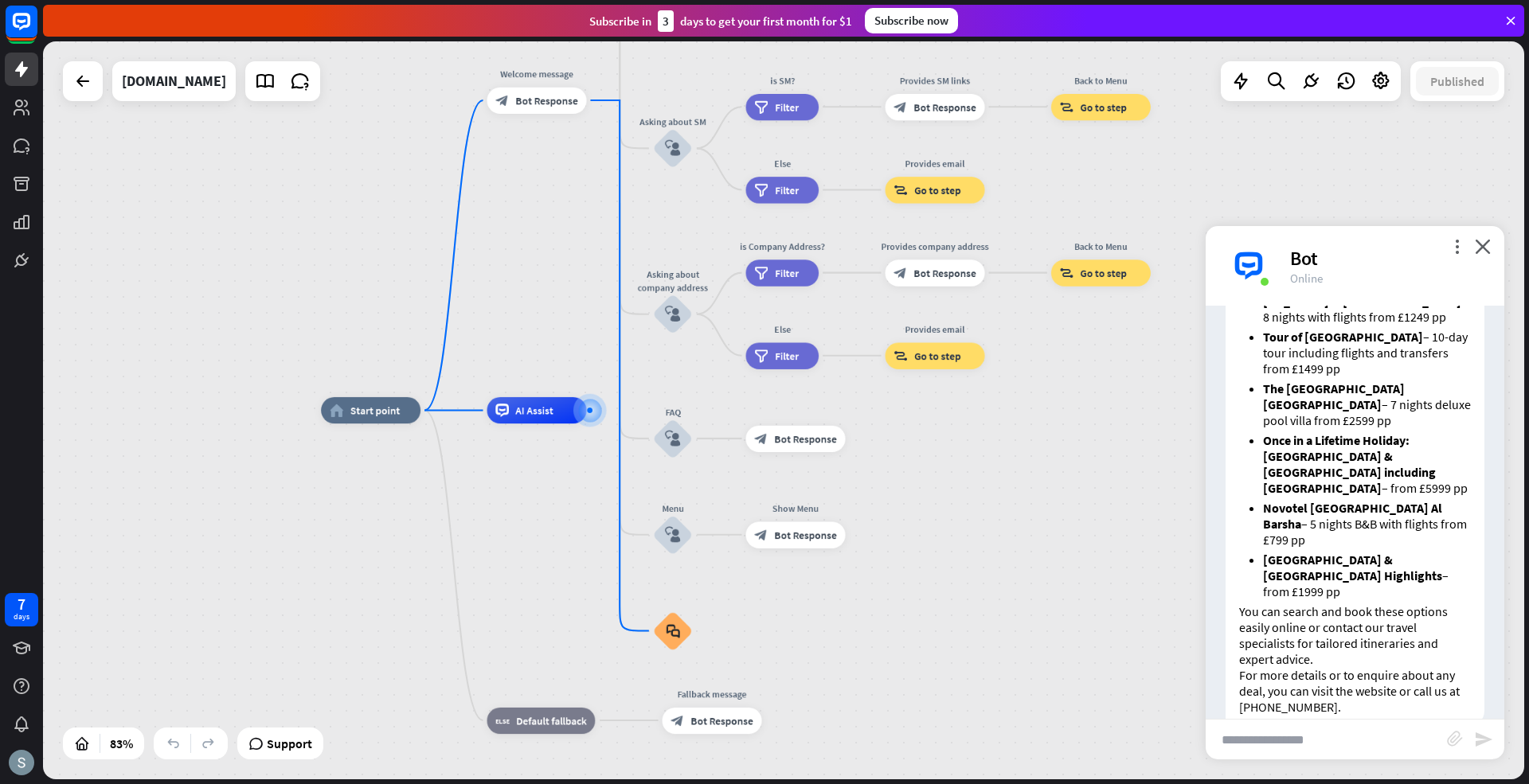 drag, startPoint x: 1257, startPoint y: 669, endPoint x: 1371, endPoint y: 672, distance: 114.03947 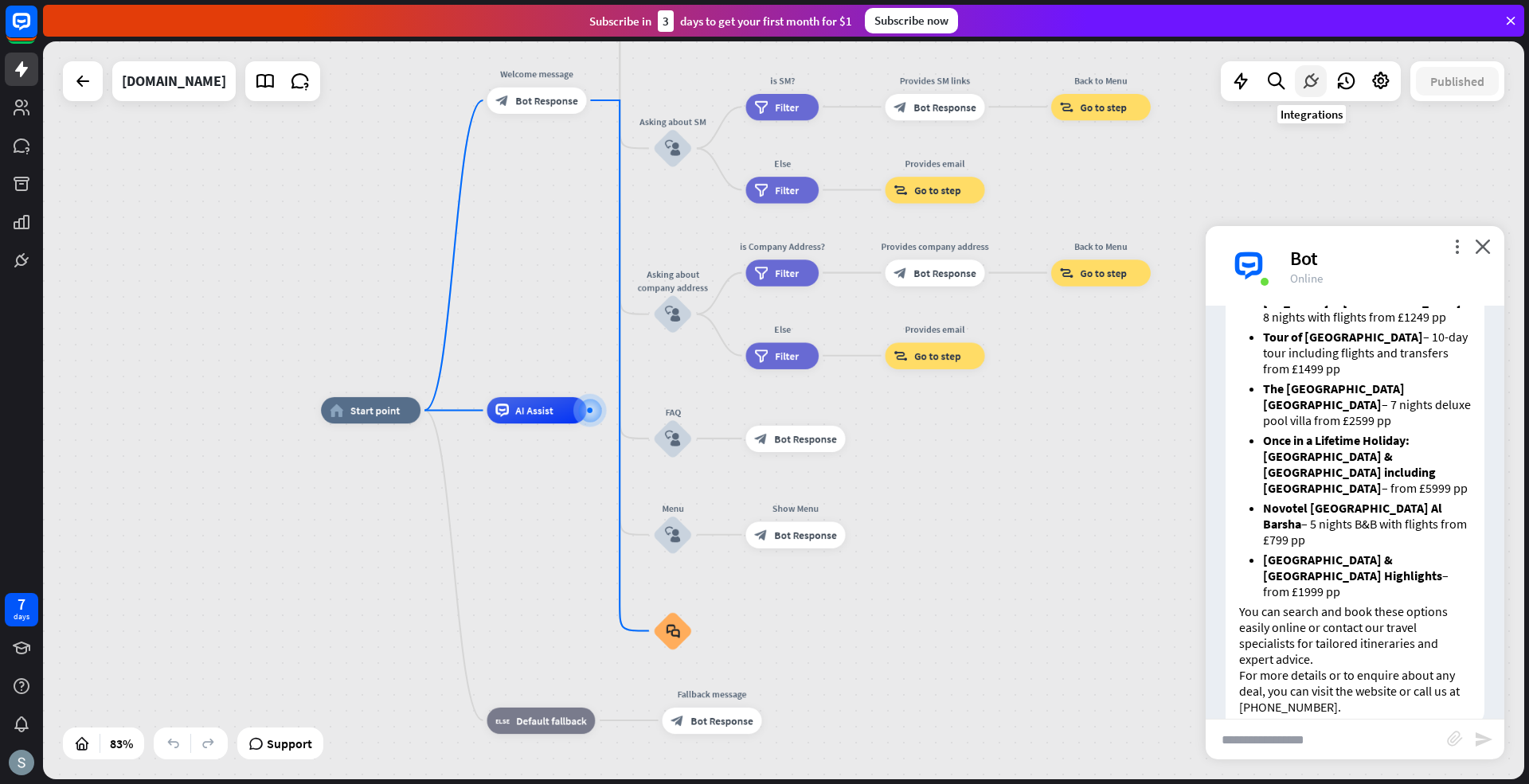 click at bounding box center (1311, 81) 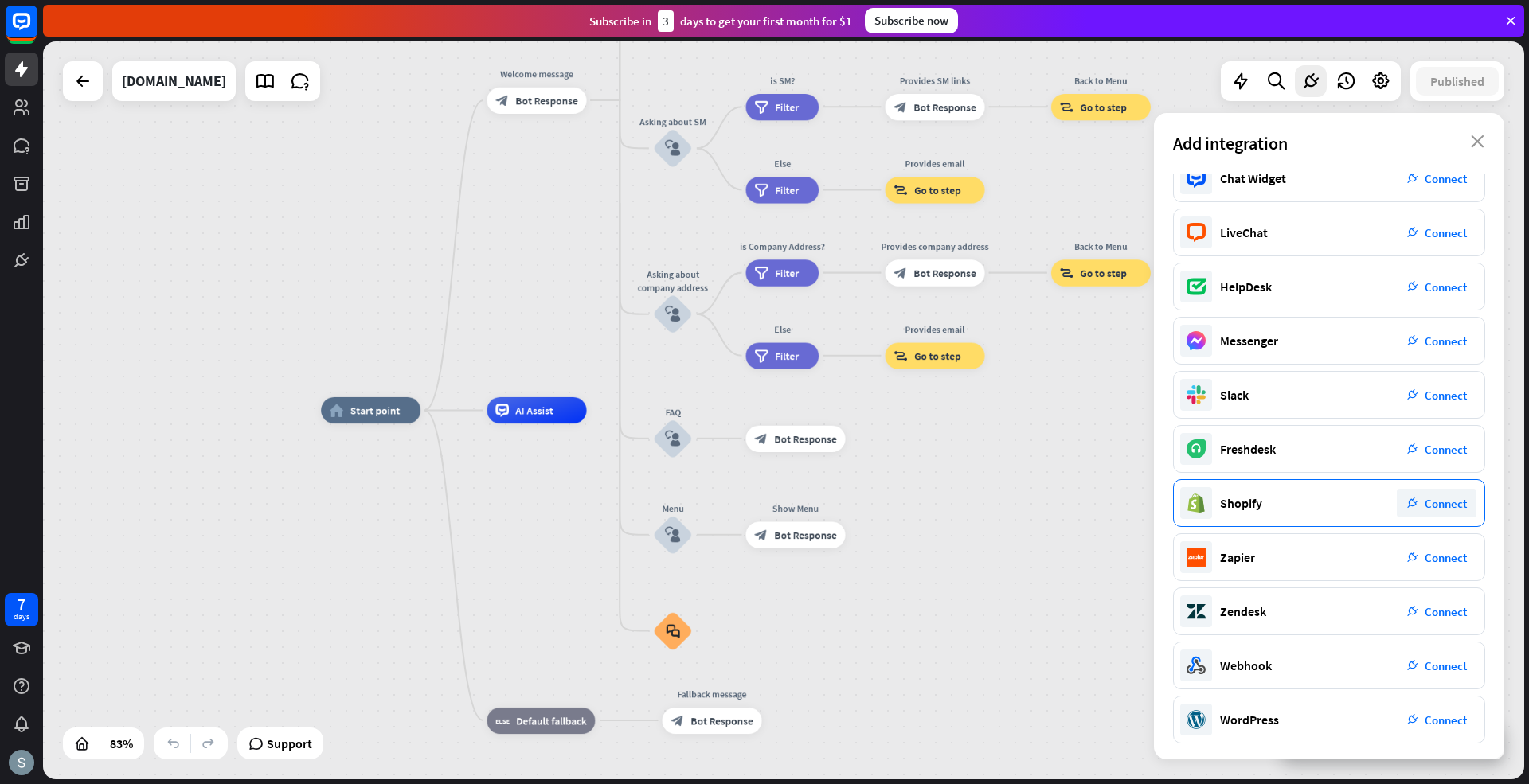 scroll, scrollTop: 22, scrollLeft: 0, axis: vertical 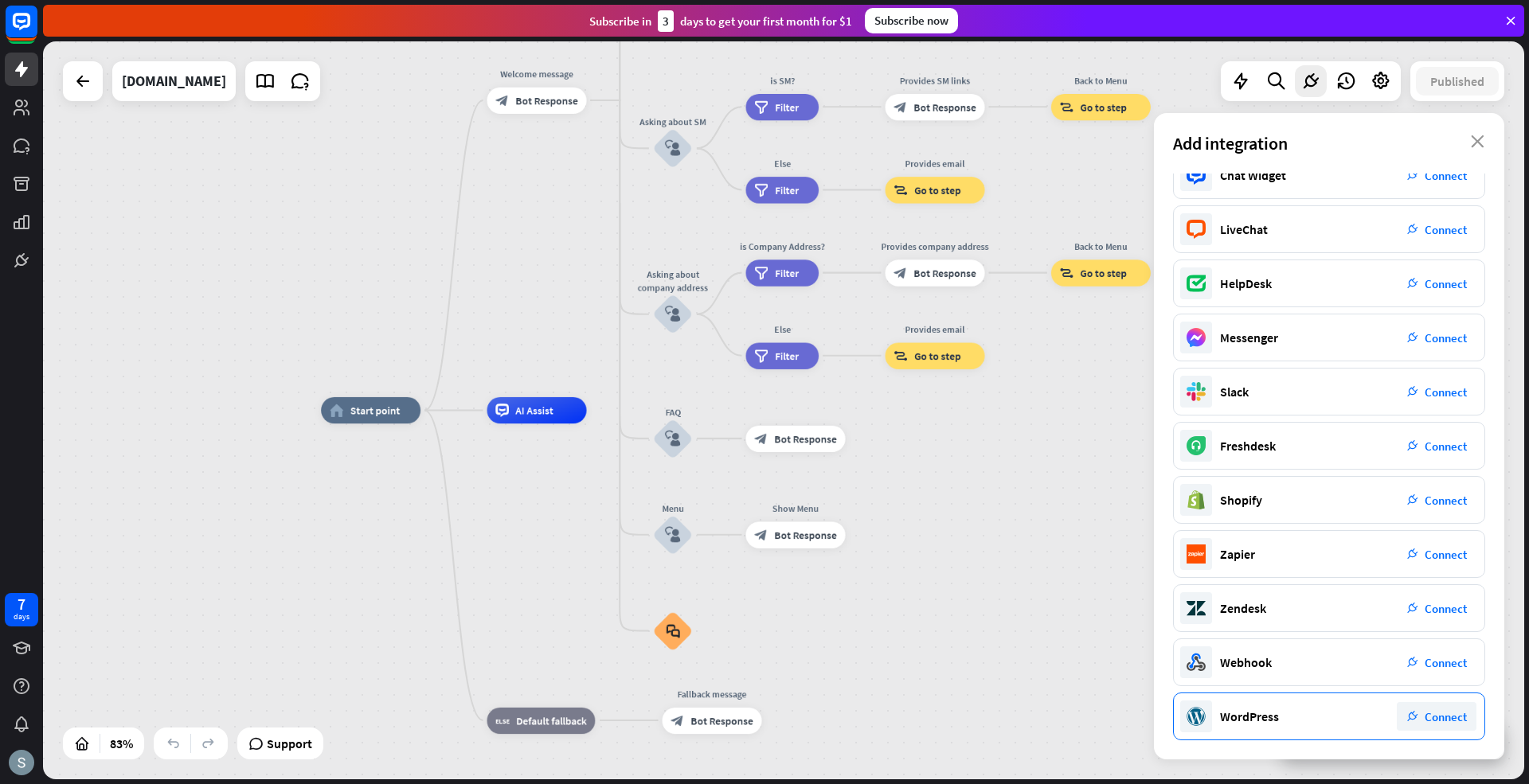 click on "Connect" at bounding box center (1445, 716) 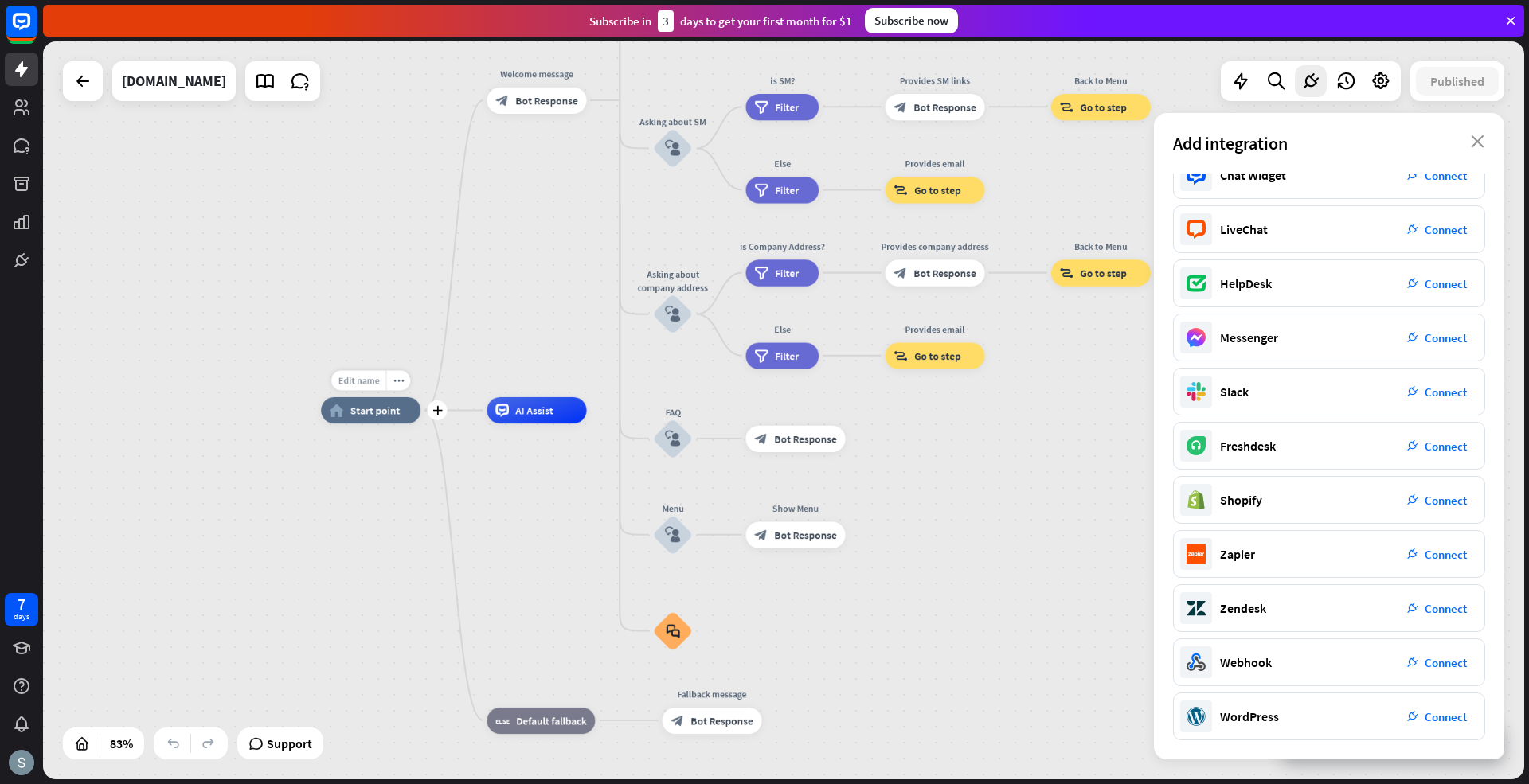click on "Edit name" at bounding box center (358, 380) 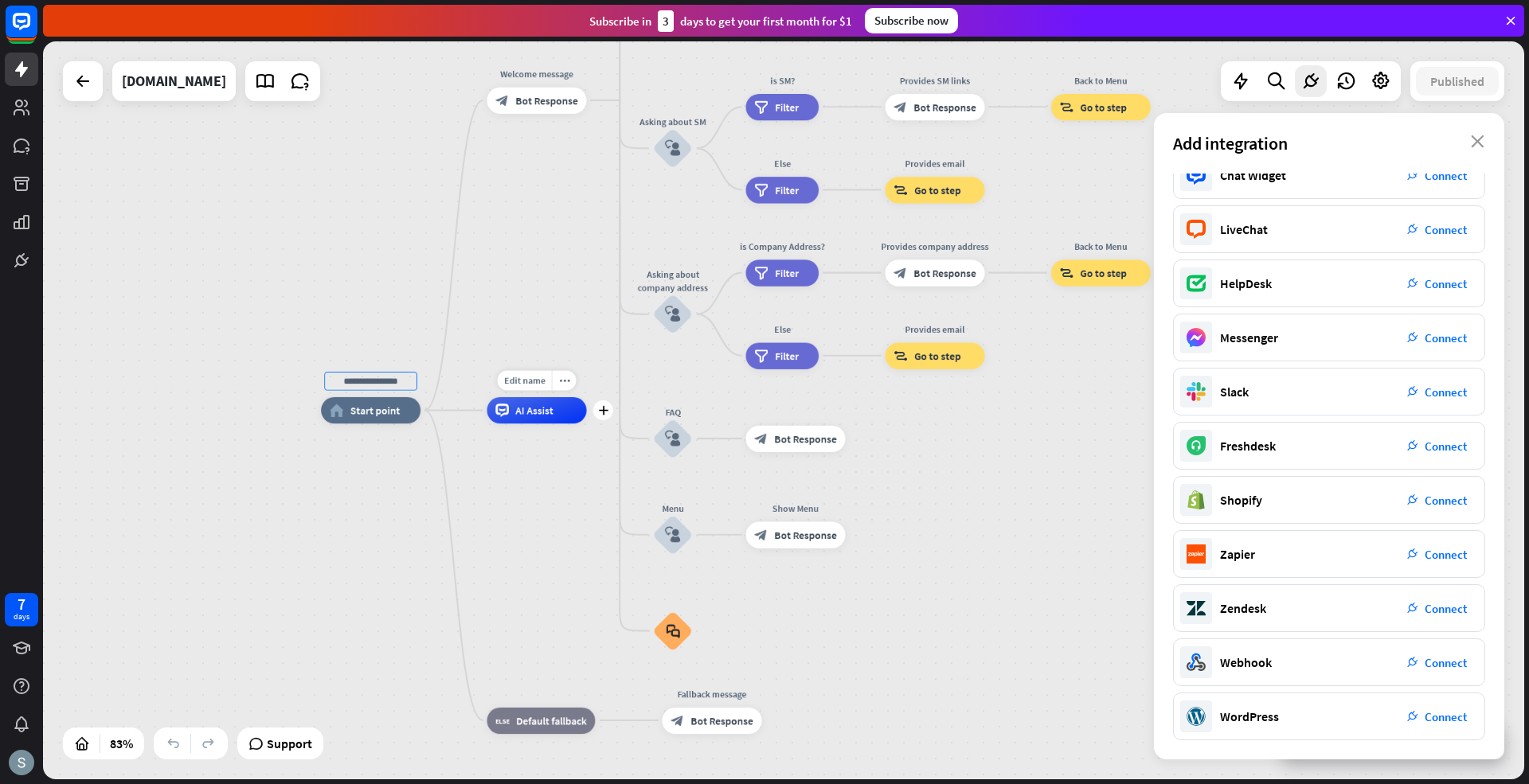 click on "Edit name   more_horiz         plus       AI Assist" at bounding box center (537, 410) 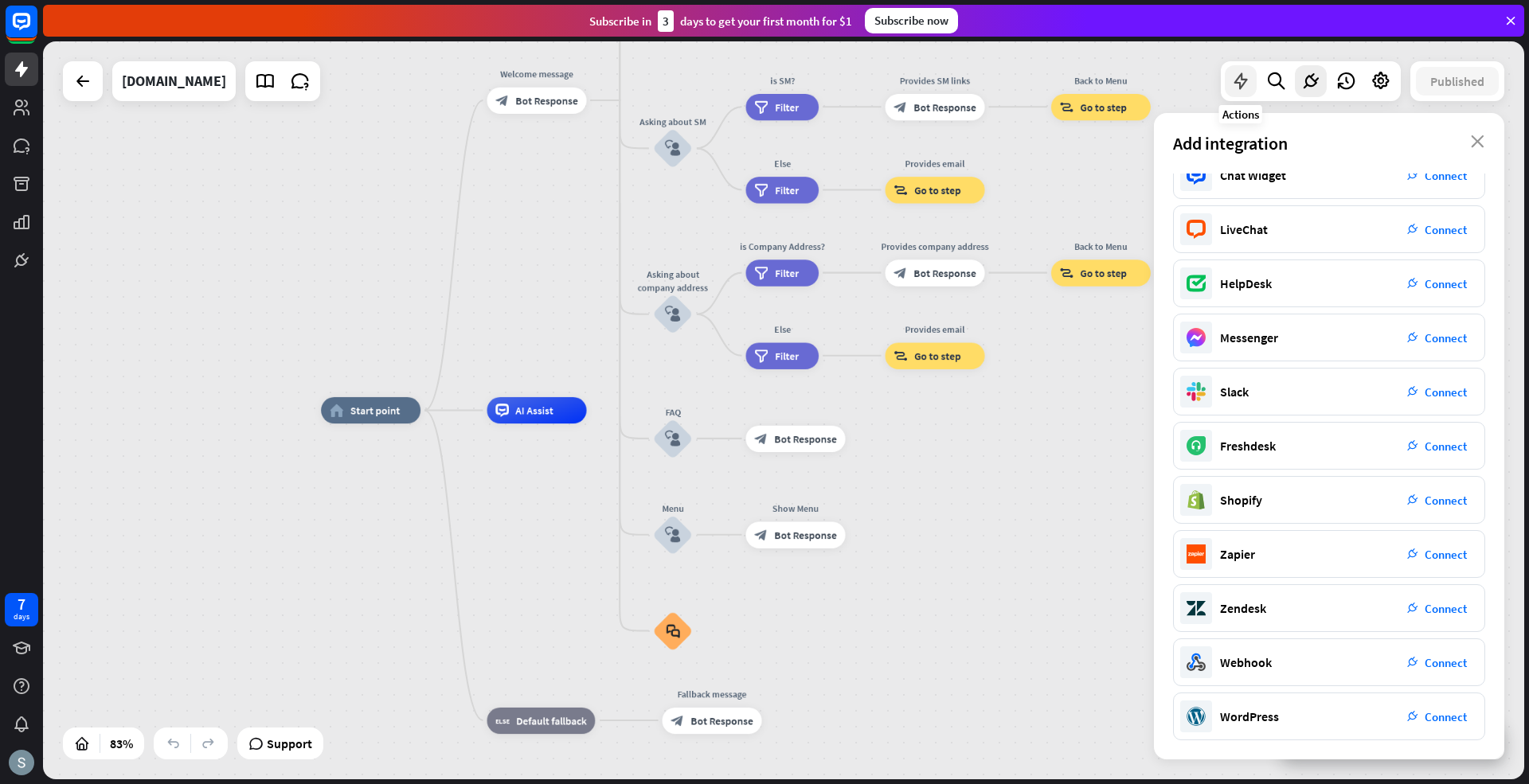 click at bounding box center [1241, 81] 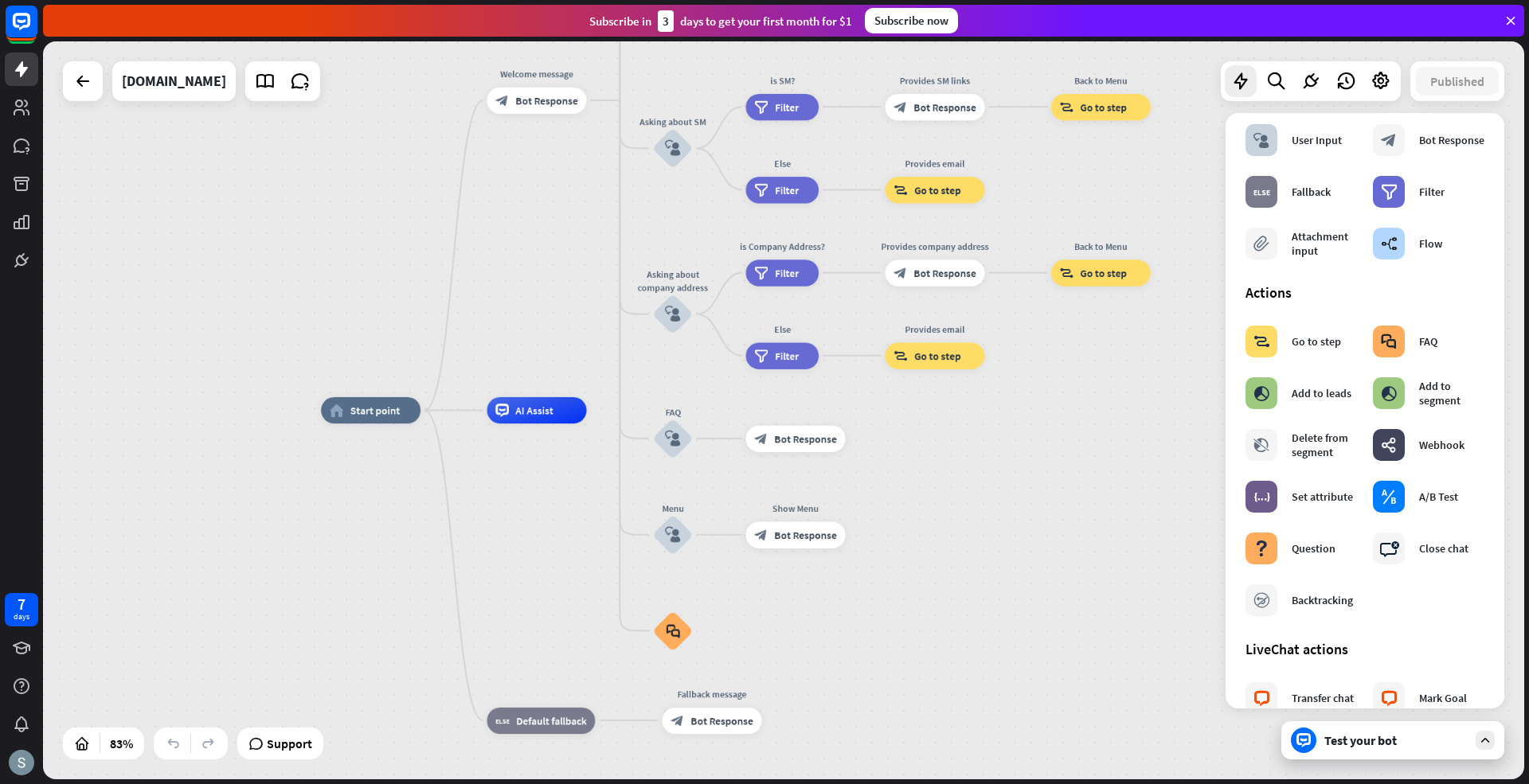 scroll, scrollTop: 0, scrollLeft: 0, axis: both 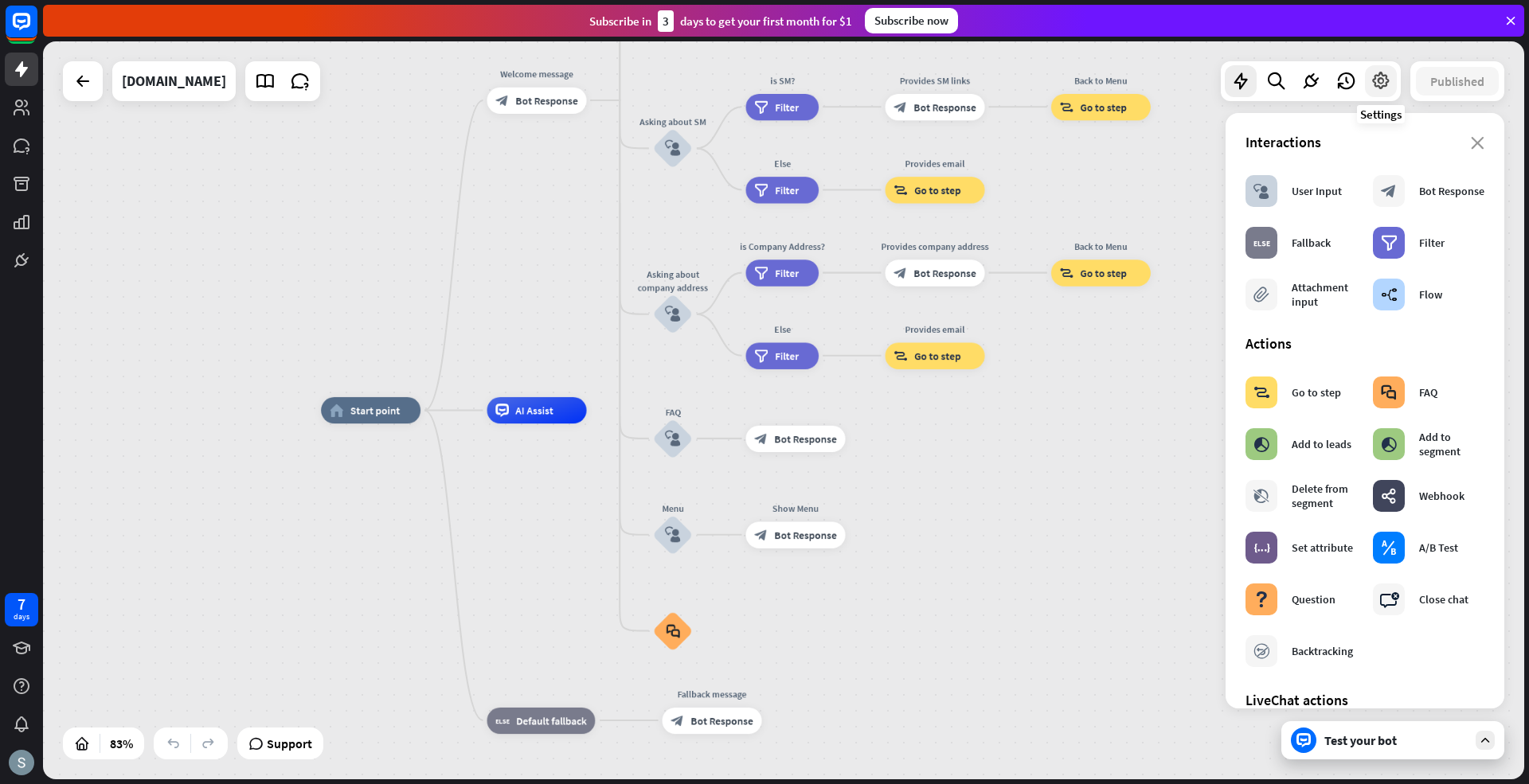 click at bounding box center [1381, 81] 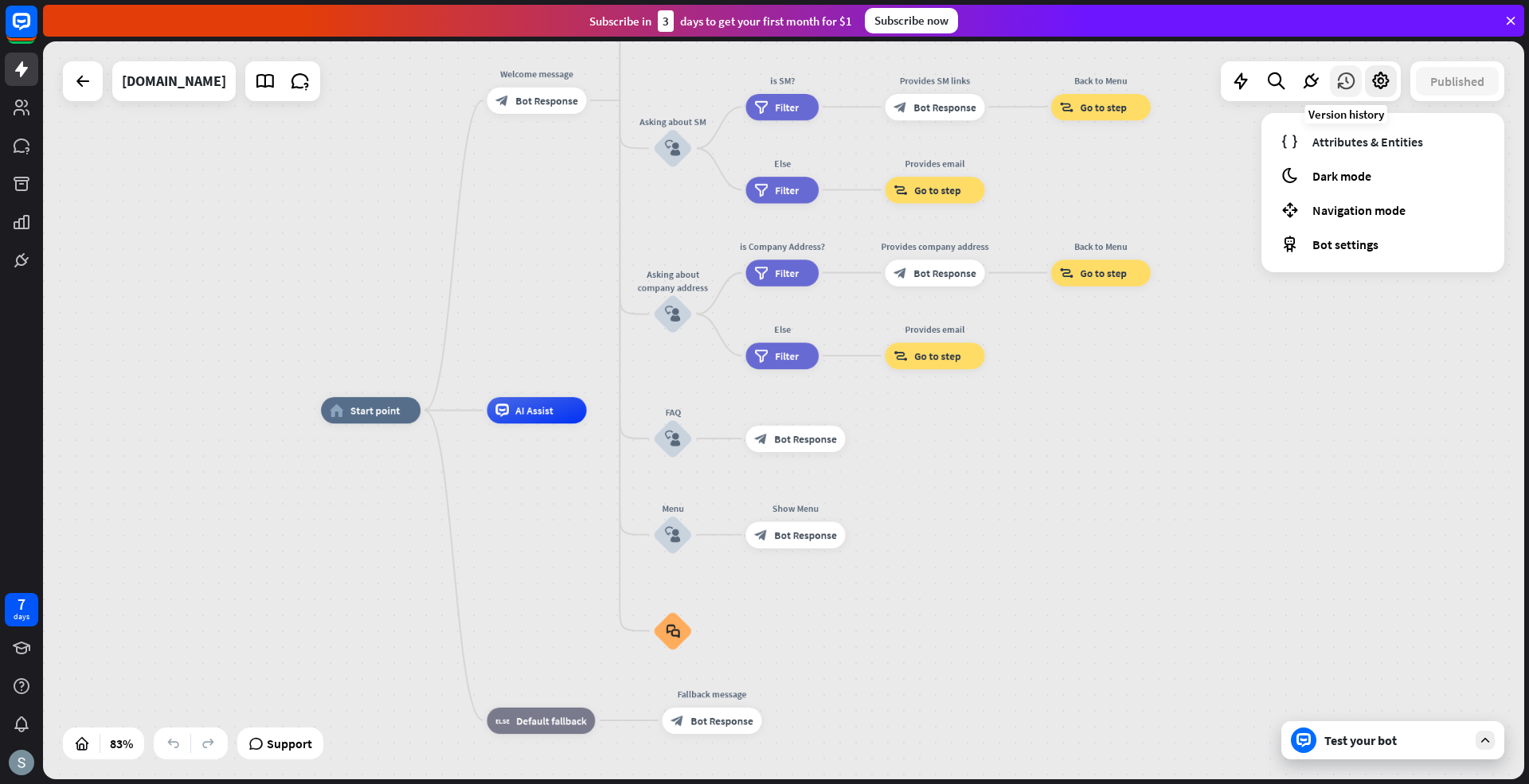click at bounding box center (1346, 81) 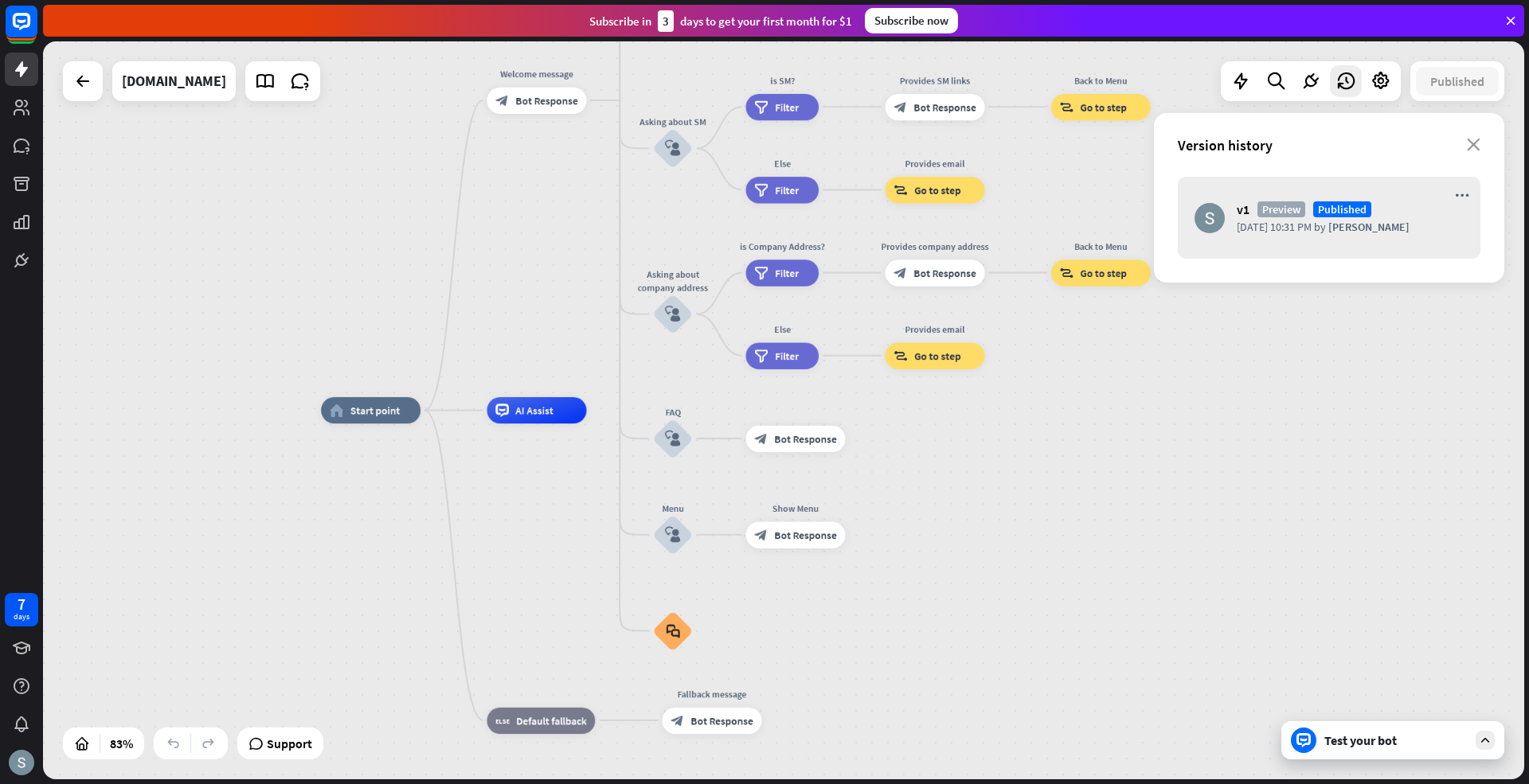 click on "home_2   Start point                 Welcome message   block_bot_response   Bot Response                 About us   block_user_input                 Provide company information   block_bot_response   Bot Response                 Back to Menu   block_user_input                 Was it helpful?   block_bot_response   Bot Response                 Yes   block_user_input                 Thank you!   block_bot_response   Bot Response                 No   block_user_input                 Back to Menu   block_goto   Go to step                 Contact us   block_user_input                 Contact flow   builder_tree   Flow                 Asking about email   block_user_input                   block_goto   Go to step                 Asking about phone number   block_user_input                 Is phone number?   filter   Filter                 Provides phone number   block_bot_response   Bot Response                 Back to Menu   block_goto   Go to step                 Else   filter   Filter" at bounding box center [784, 410] 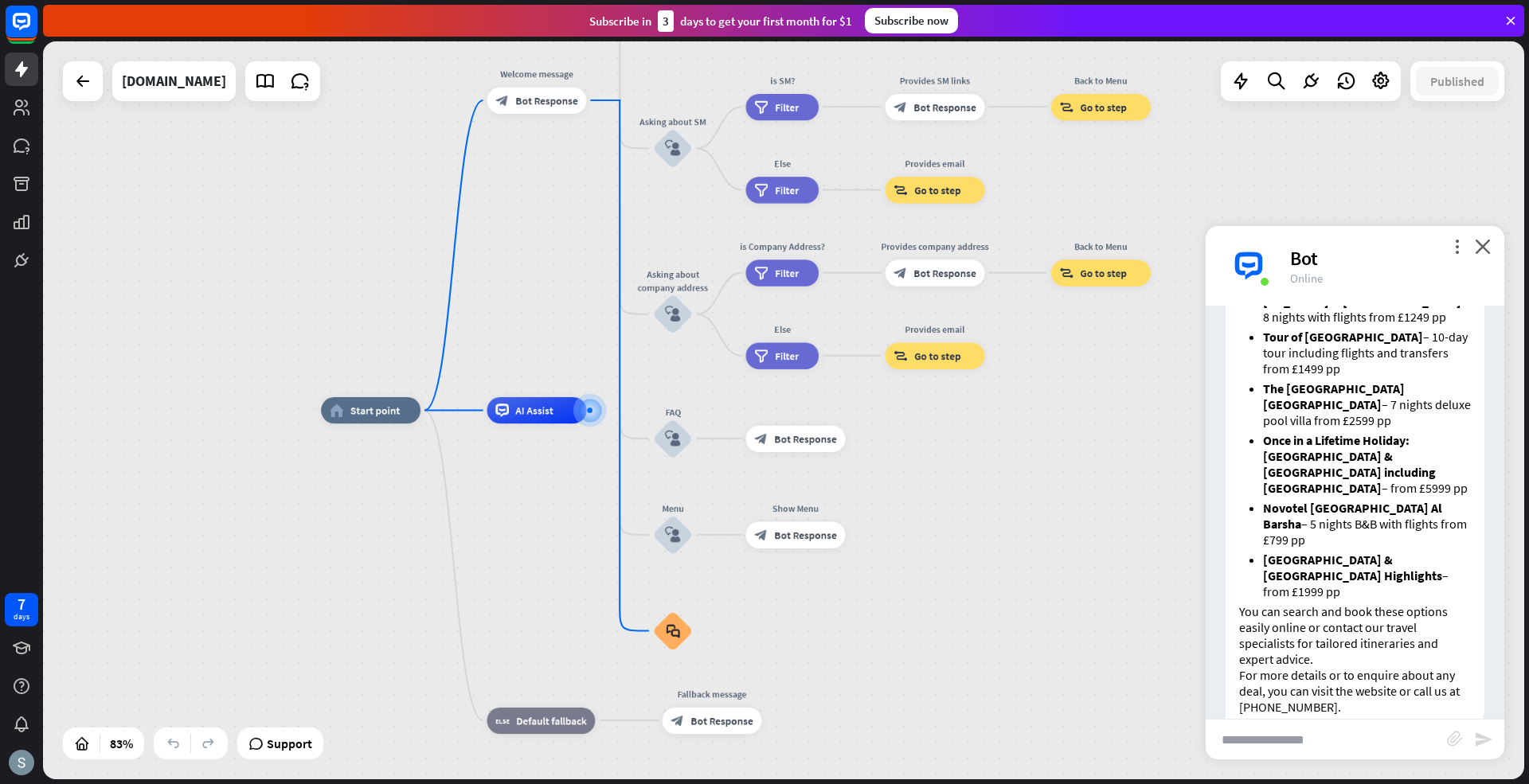 click on "Bot" at bounding box center [1387, 258] 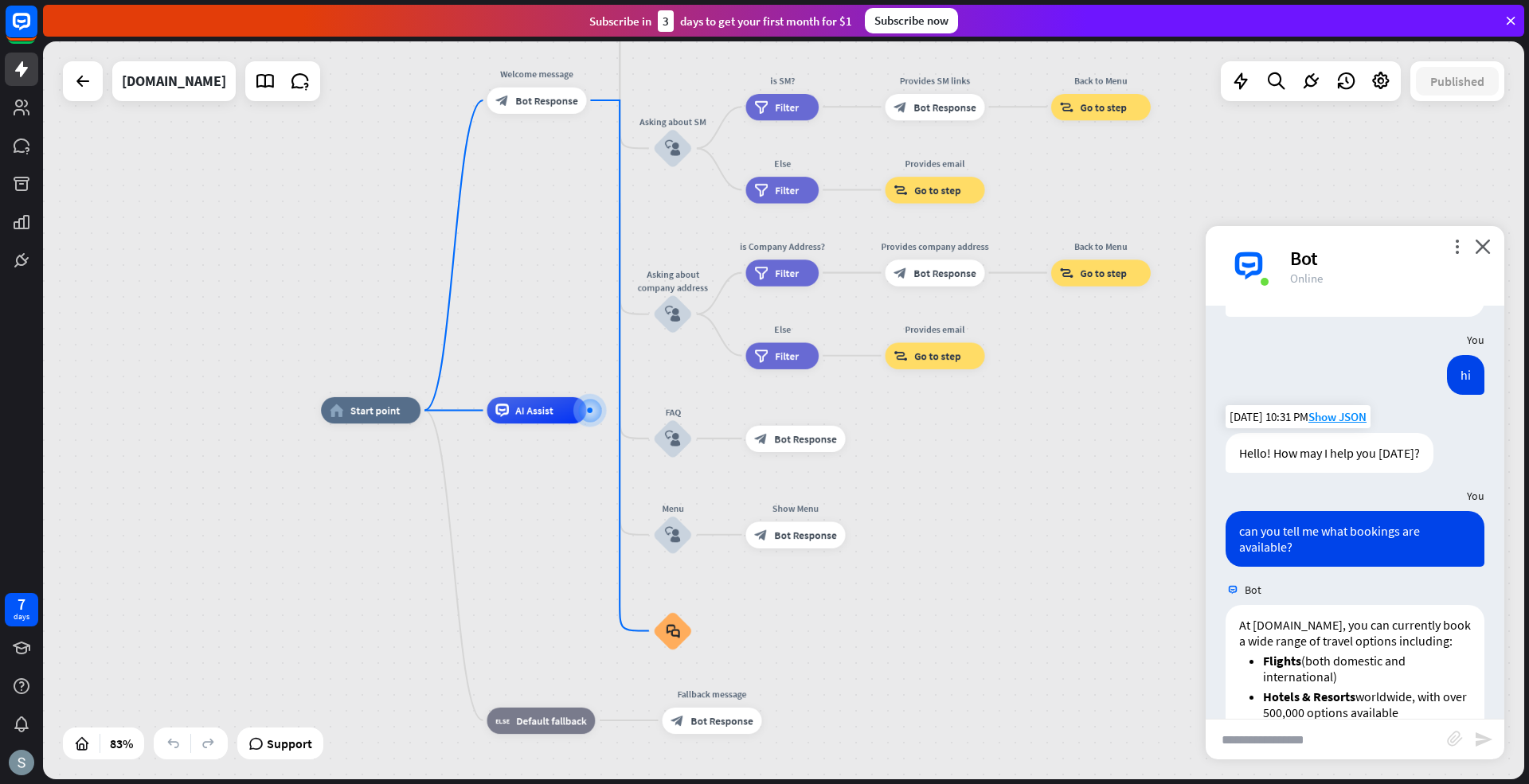 scroll, scrollTop: 0, scrollLeft: 0, axis: both 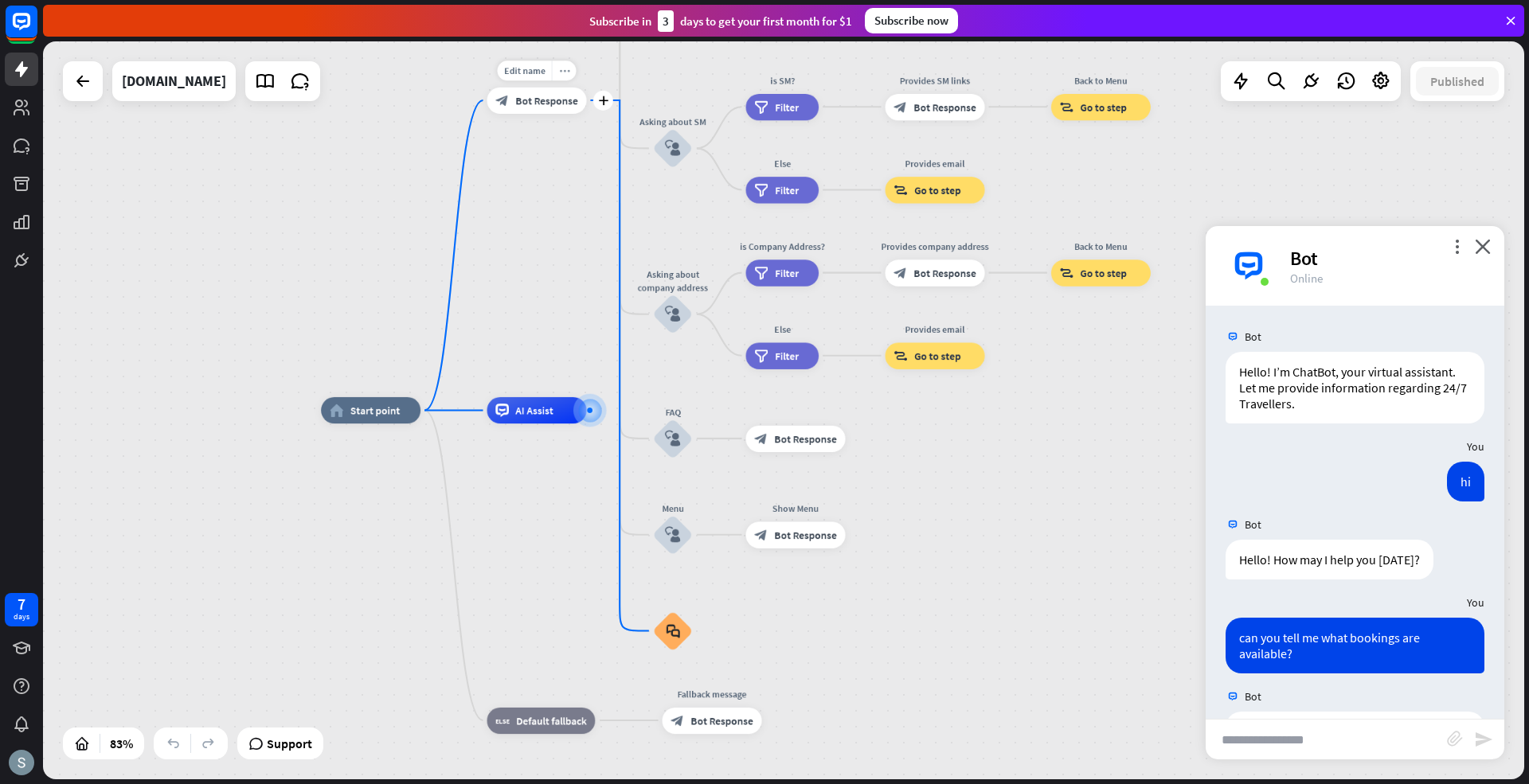 click on "more_horiz" at bounding box center [564, 70] 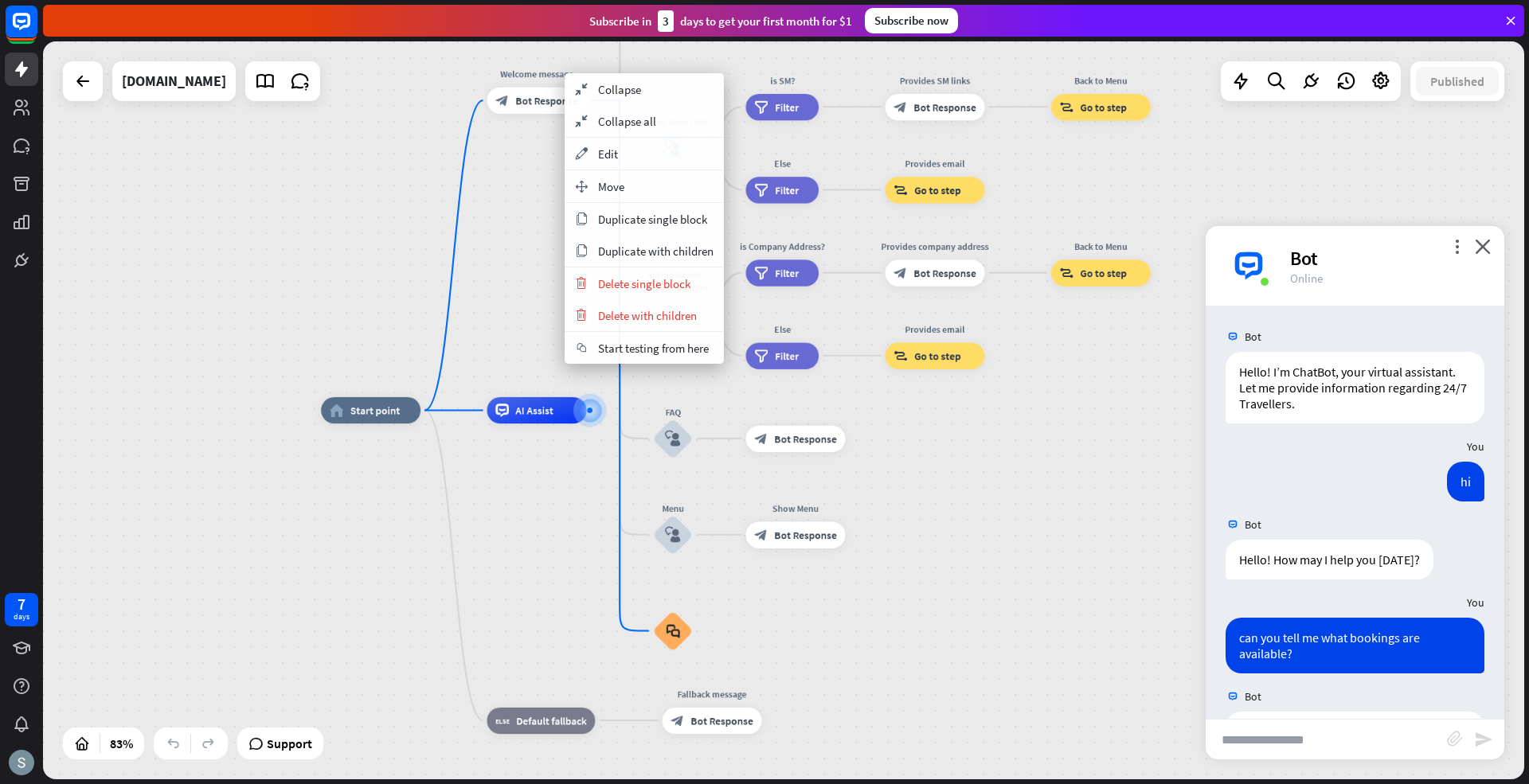 click on "home_2   Start point                 Welcome message   block_bot_response   Bot Response                 About us   block_user_input                 Provide company information   block_bot_response   Bot Response                 Back to Menu   block_user_input                 Was it helpful?   block_bot_response   Bot Response                 Yes   block_user_input                 Thank you!   block_bot_response   Bot Response                 No   block_user_input                 Back to Menu   block_goto   Go to step                 Contact us   block_user_input                 Contact flow   builder_tree   Flow                 Asking about email   block_user_input                   block_goto   Go to step                 Asking about phone number   block_user_input                 Is phone number?   filter   Filter                 Provides phone number   block_bot_response   Bot Response                 Back to Menu   block_goto   Go to step                 Else   filter   Filter" at bounding box center (784, 410) 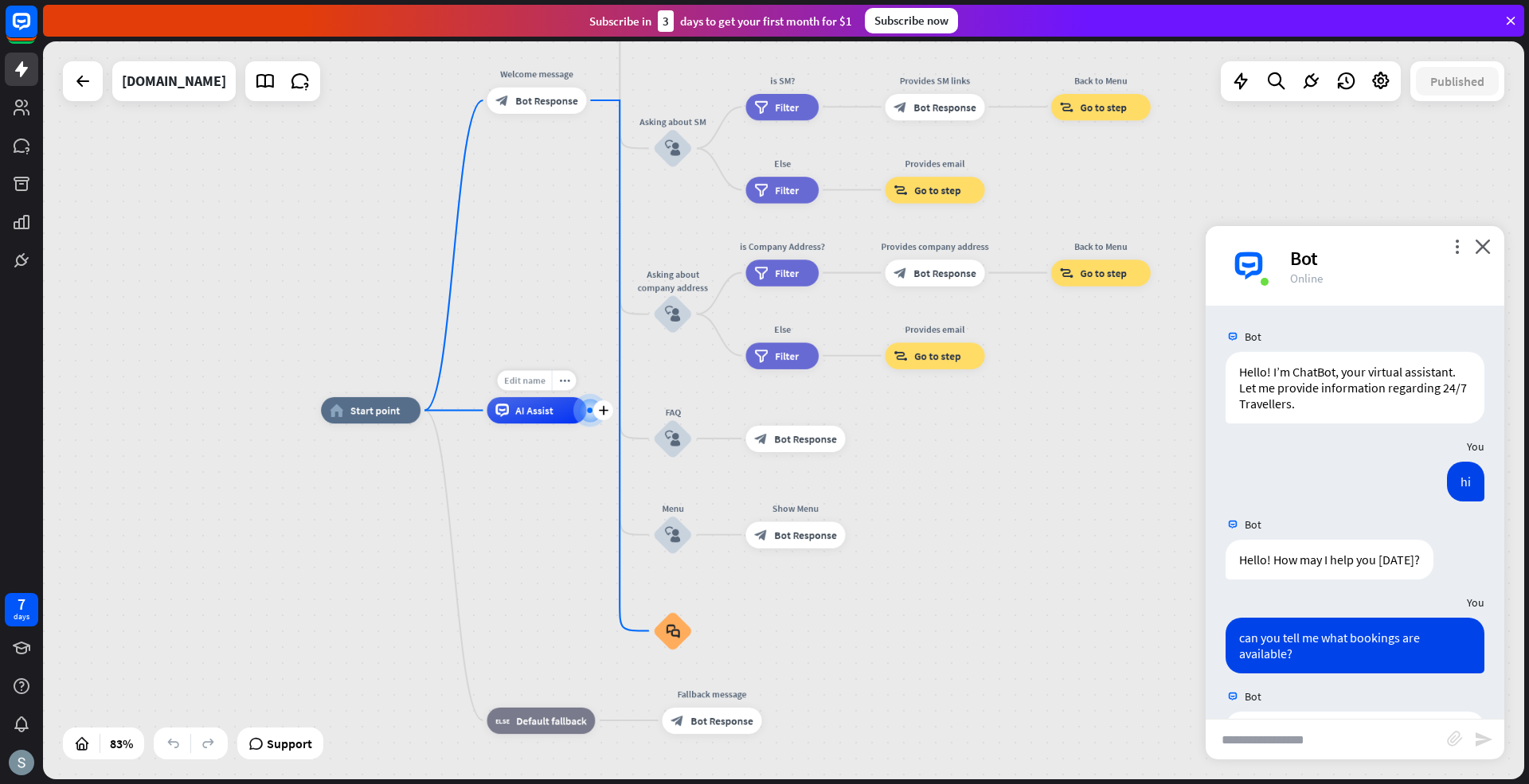 click on "Edit name" at bounding box center (525, 380) 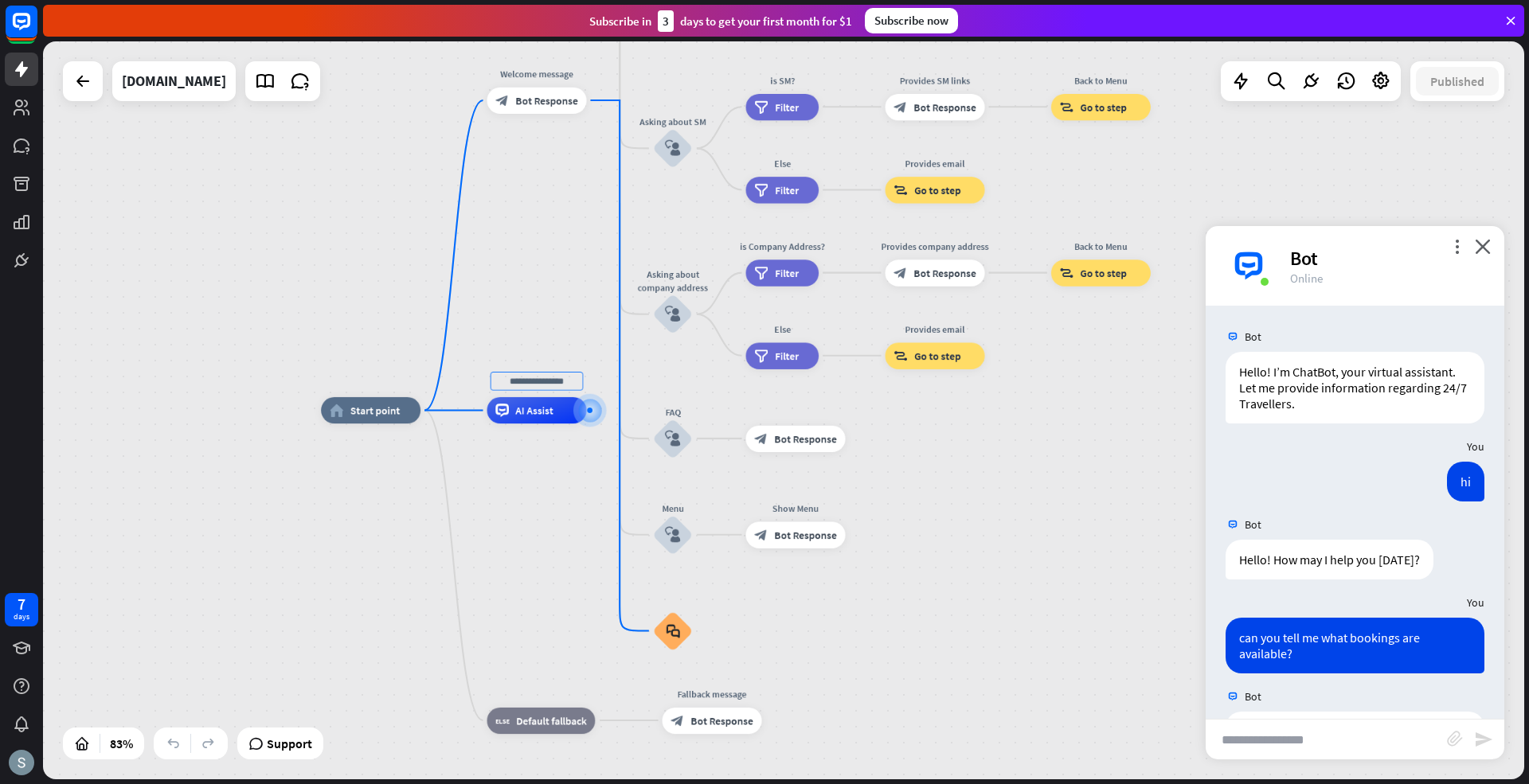 click on "home_2   Start point                 Welcome message   block_bot_response   Bot Response                 About us   block_user_input                 Provide company information   block_bot_response   Bot Response                 Back to Menu   block_user_input                 Was it helpful?   block_bot_response   Bot Response                 Yes   block_user_input                 Thank you!   block_bot_response   Bot Response                 No   block_user_input                 Back to Menu   block_goto   Go to step                 Contact us   block_user_input                 Contact flow   builder_tree   Flow                 Asking about email   block_user_input                   block_goto   Go to step                 Asking about phone number   block_user_input                 Is phone number?   filter   Filter                 Provides phone number   block_bot_response   Bot Response                 Back to Menu   block_goto   Go to step                 Else   filter   Filter" at bounding box center (784, 410) 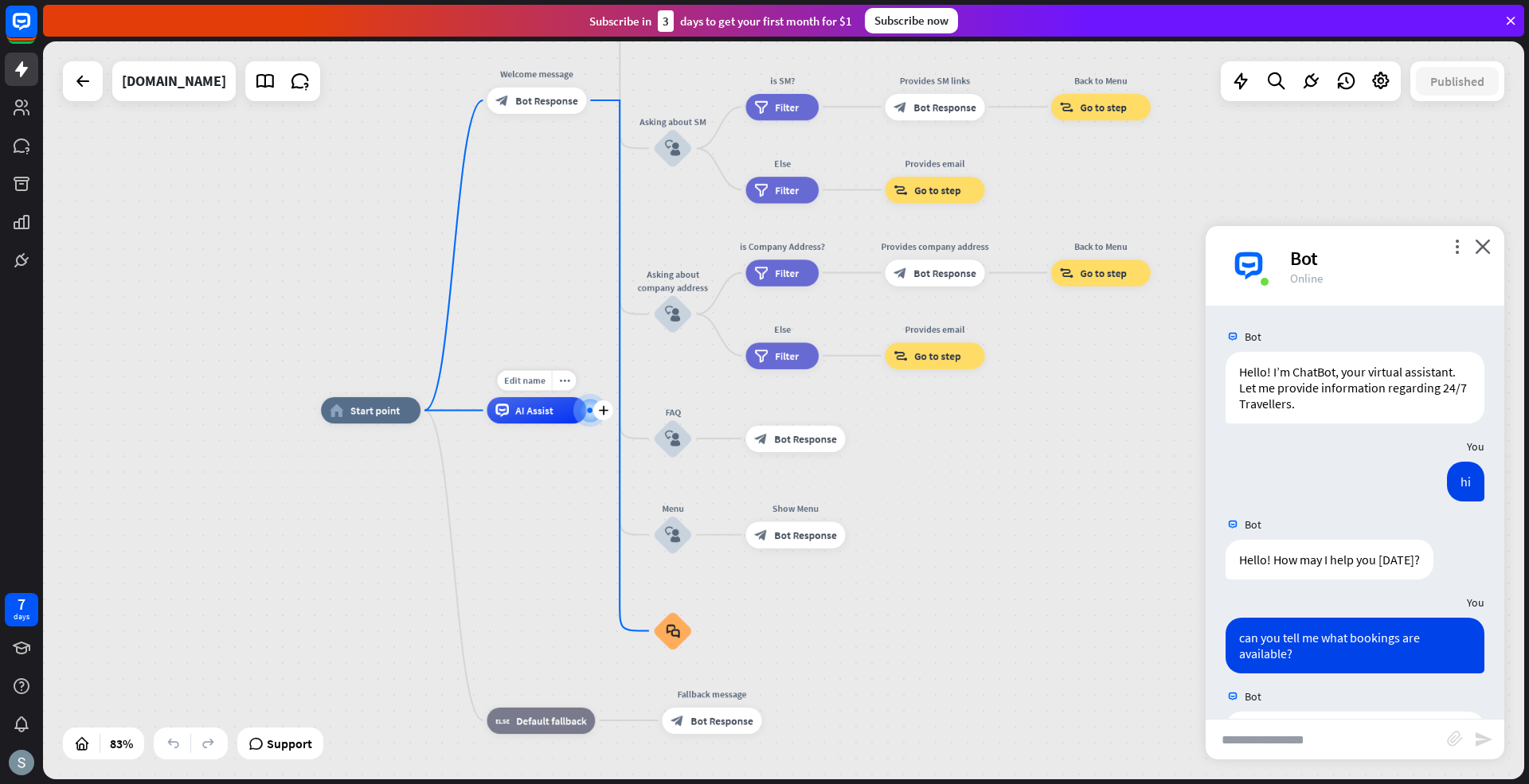 click on "AI Assist" at bounding box center [537, 410] 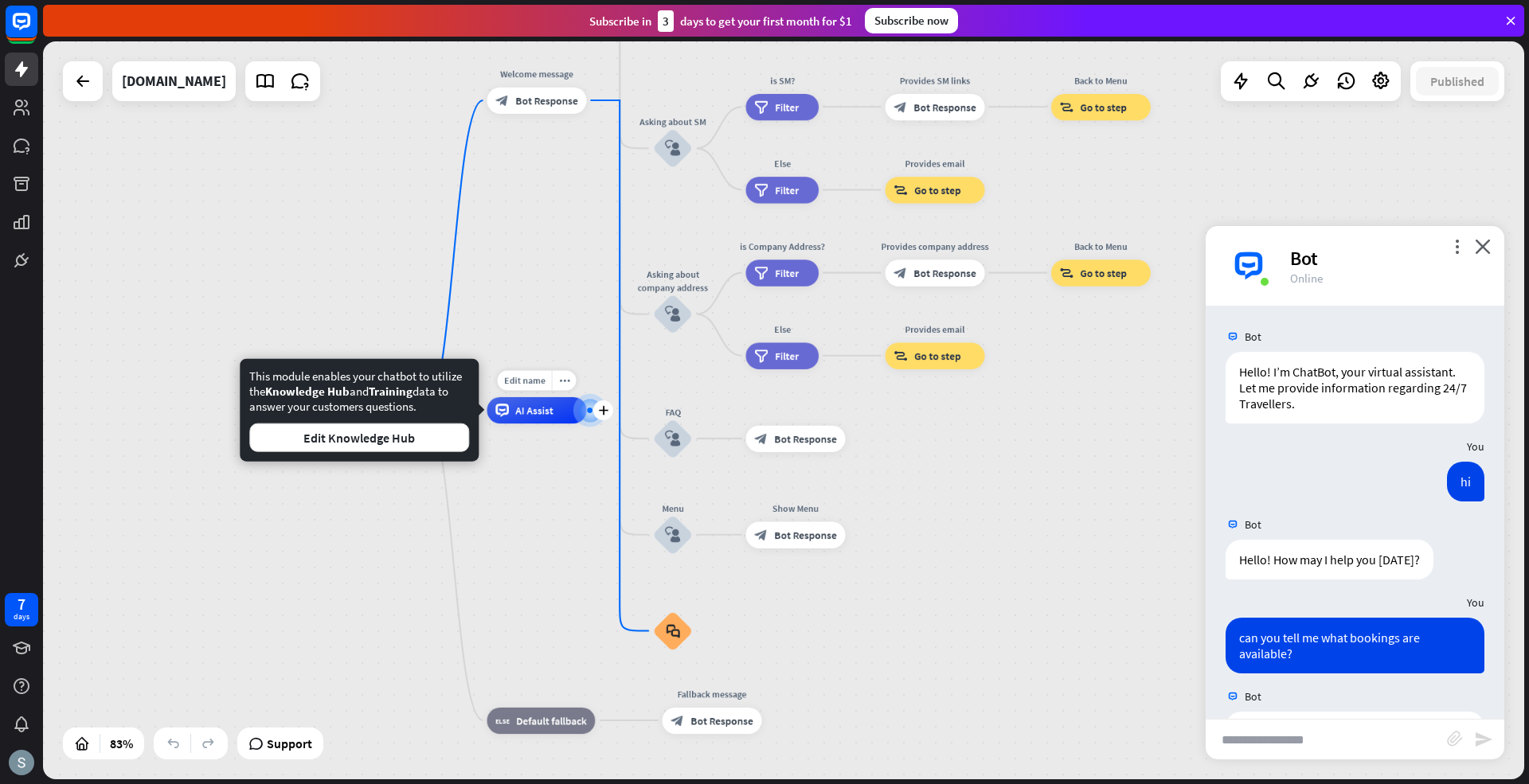 click on "AI Assist" at bounding box center (537, 410) 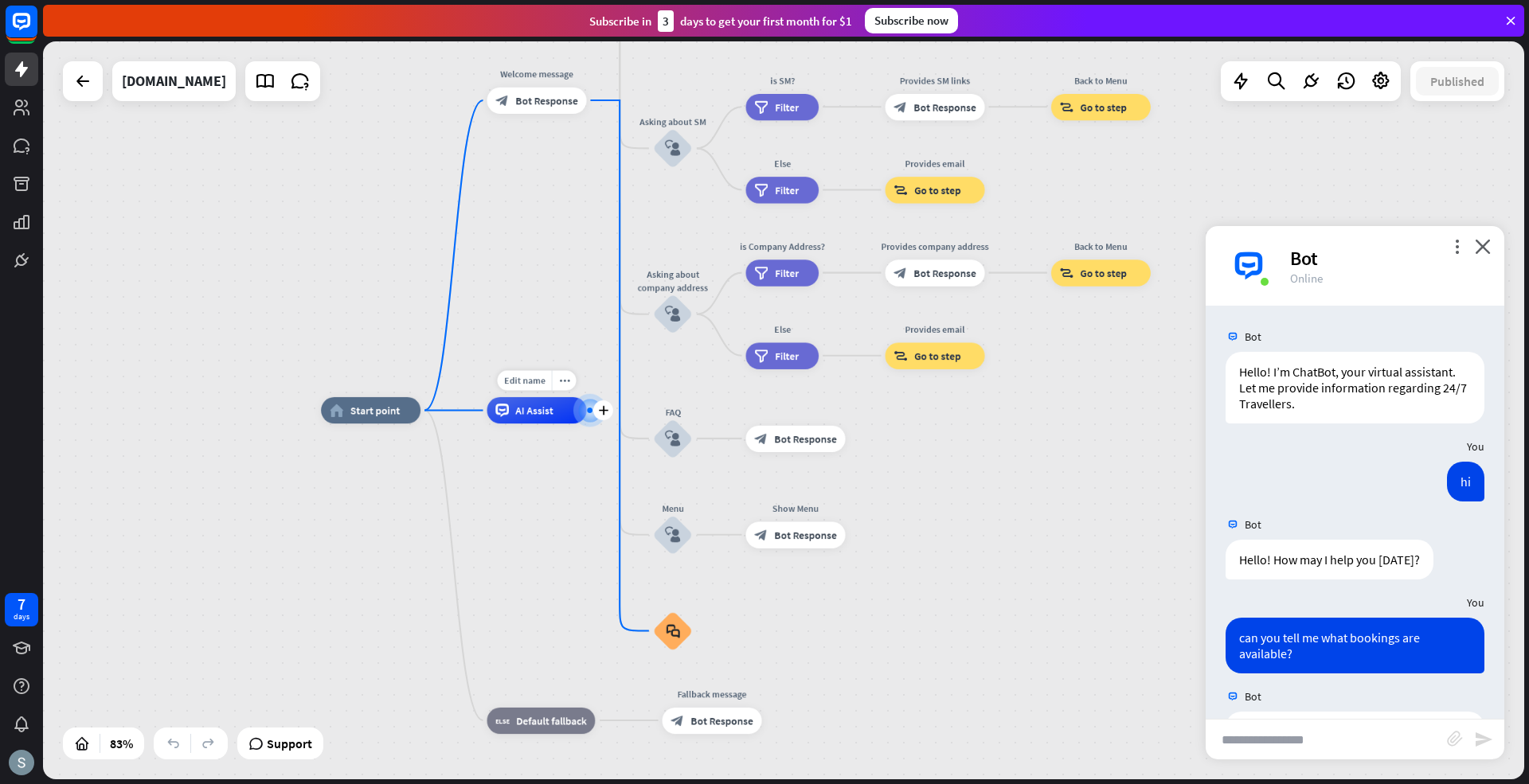 click on "AI Assist" at bounding box center (537, 410) 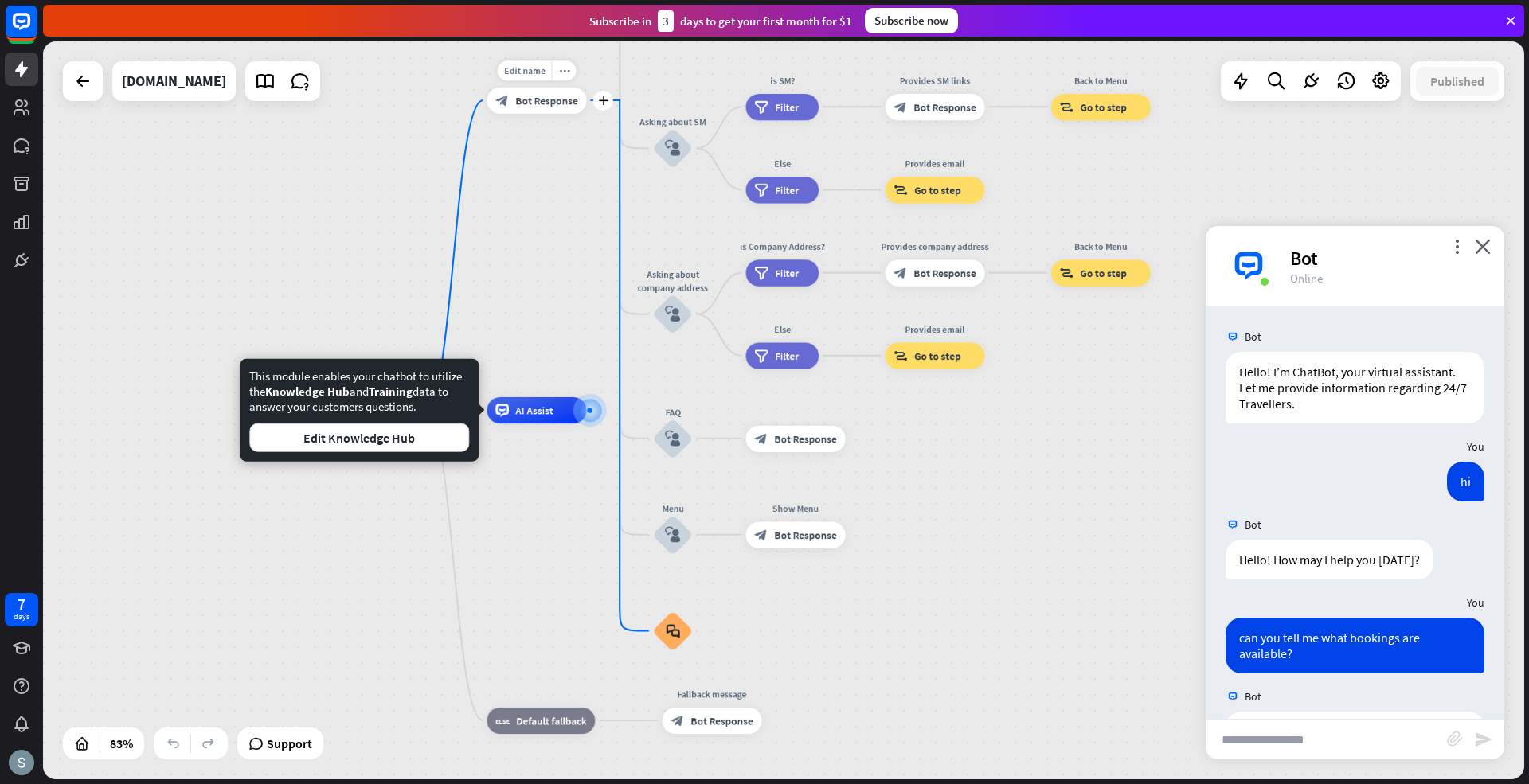 click on "Bot Response" at bounding box center (546, 100) 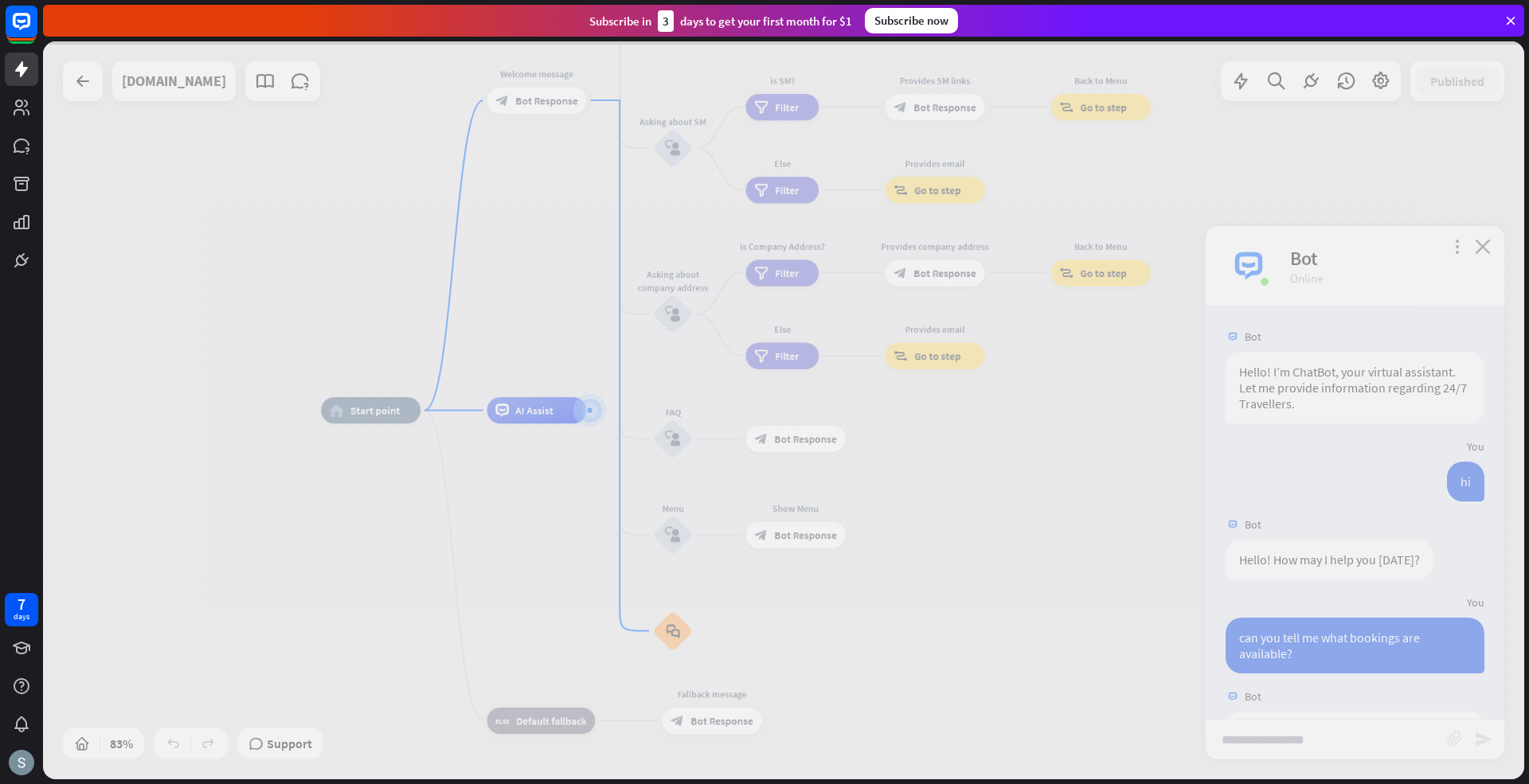 click at bounding box center [784, 410] 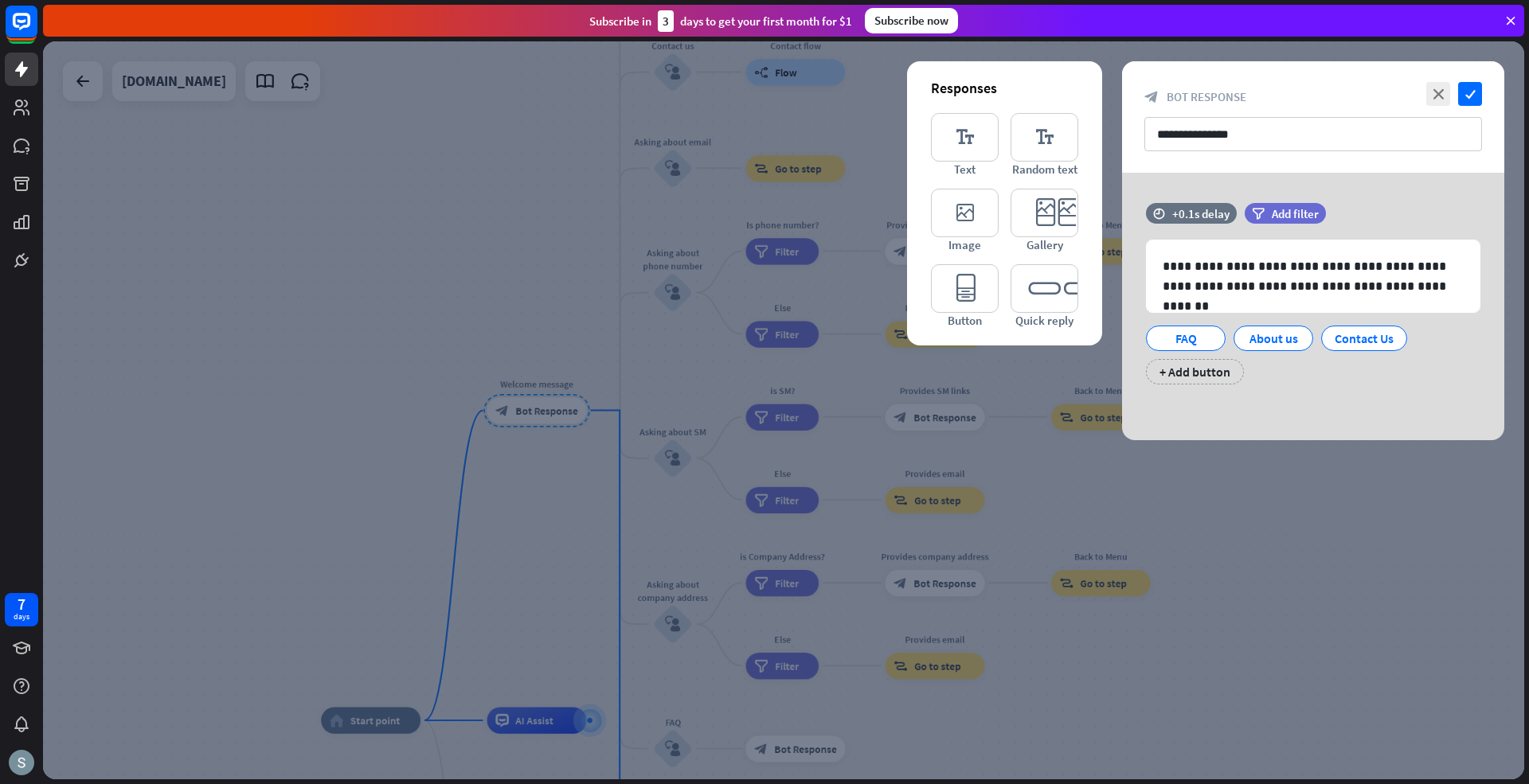 click at bounding box center [784, 410] 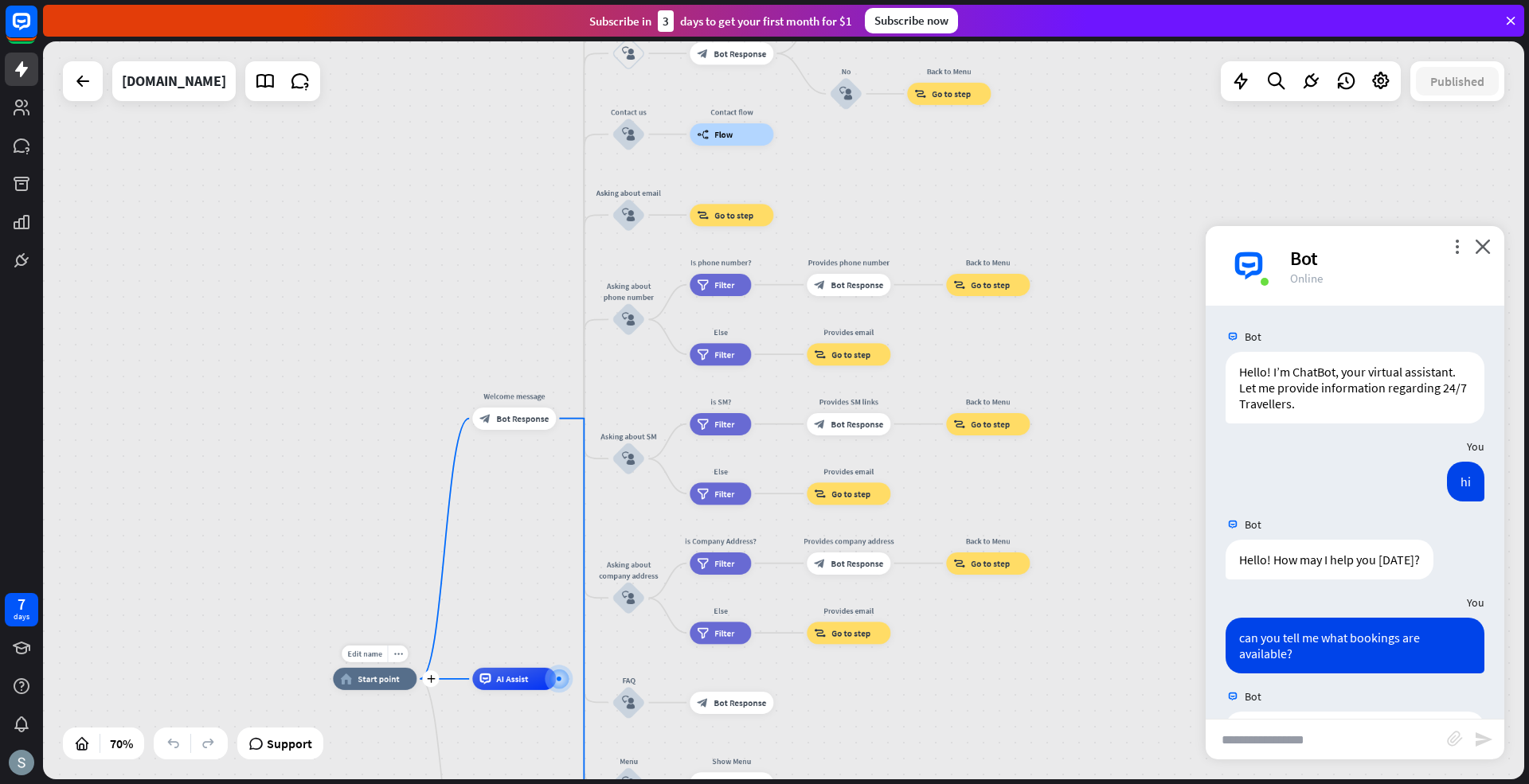click on "home_2   Start point" at bounding box center (374, 679) 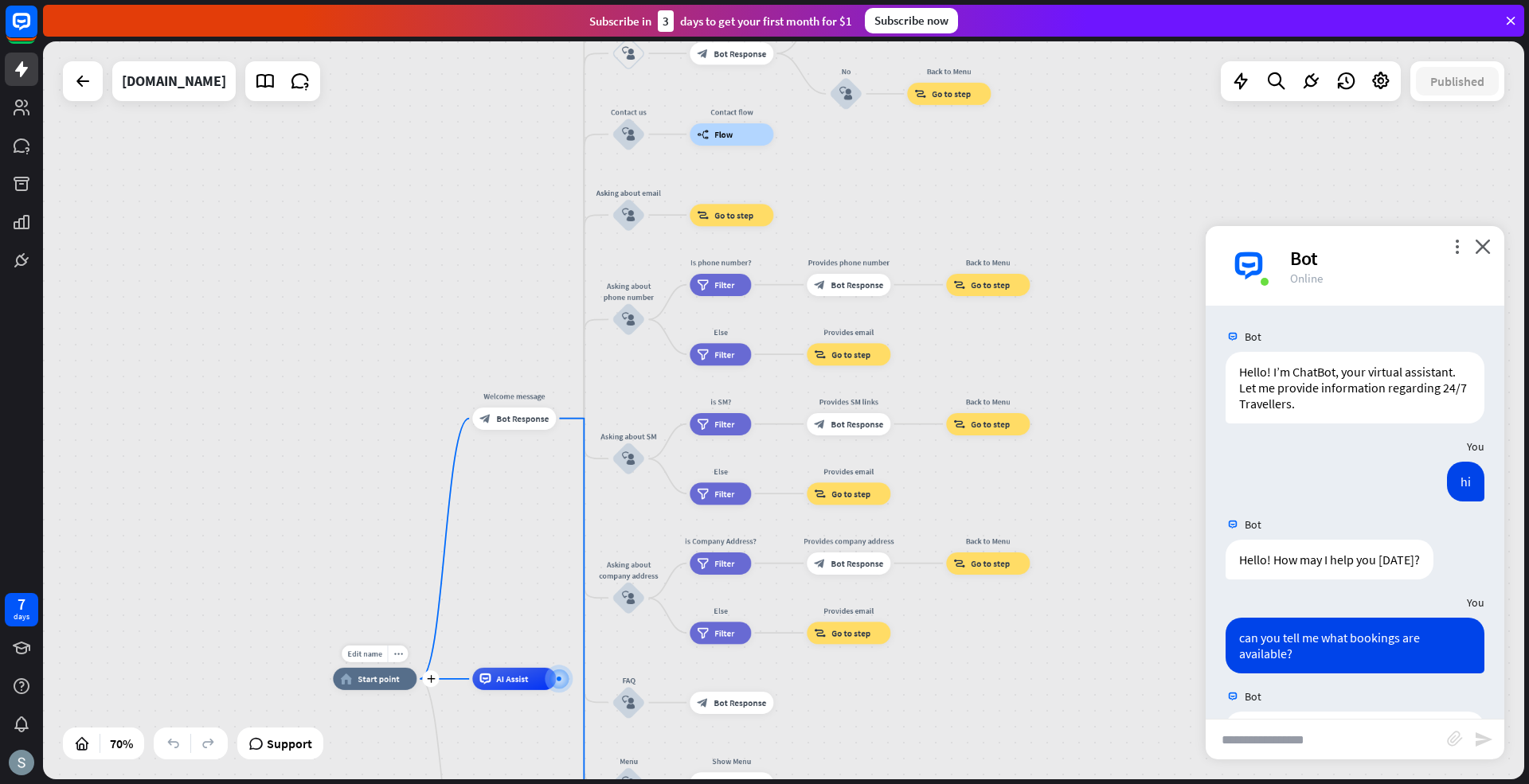 click on "home_2   Start point" at bounding box center [374, 679] 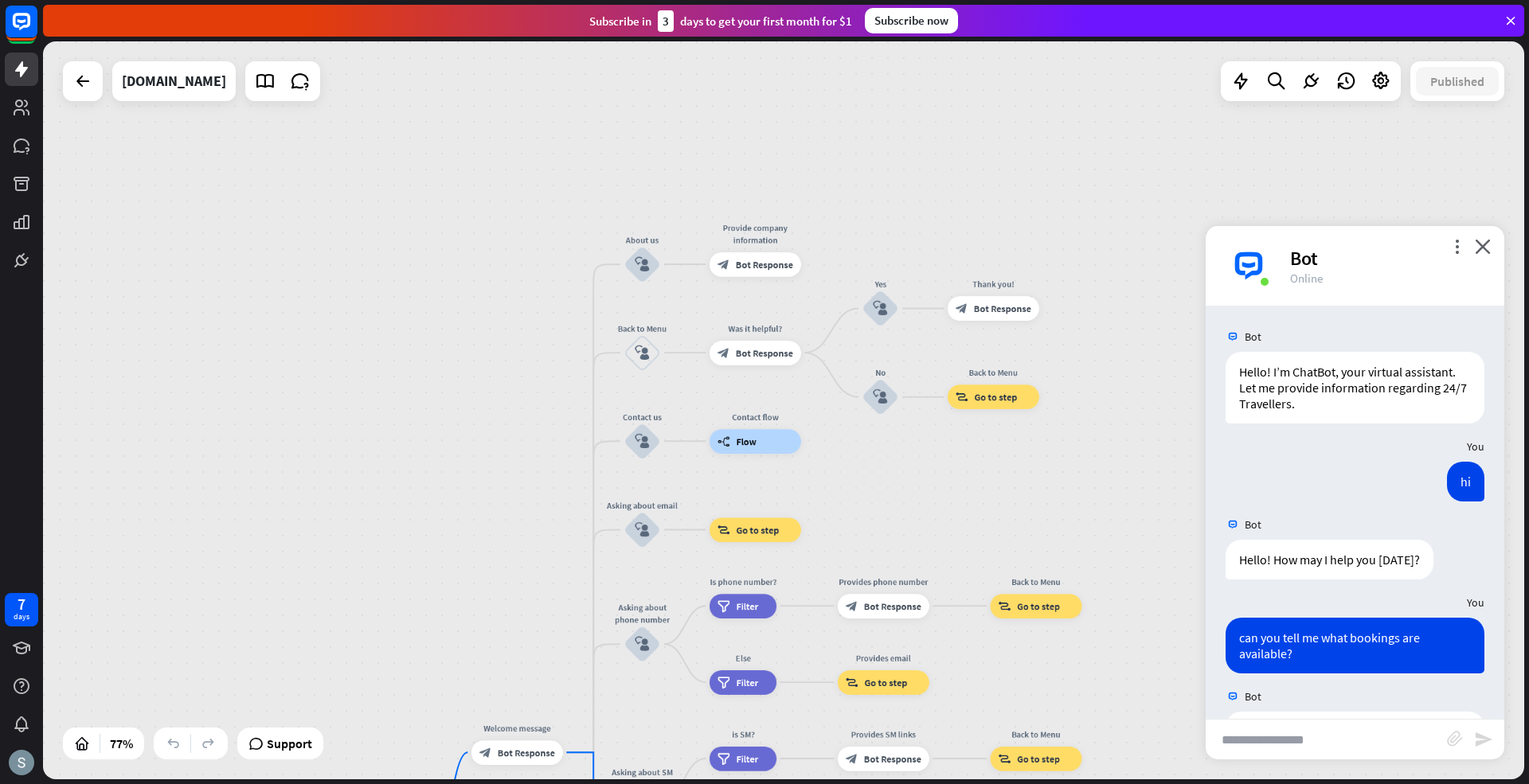 drag, startPoint x: 903, startPoint y: 258, endPoint x: 892, endPoint y: 456, distance: 198.30532 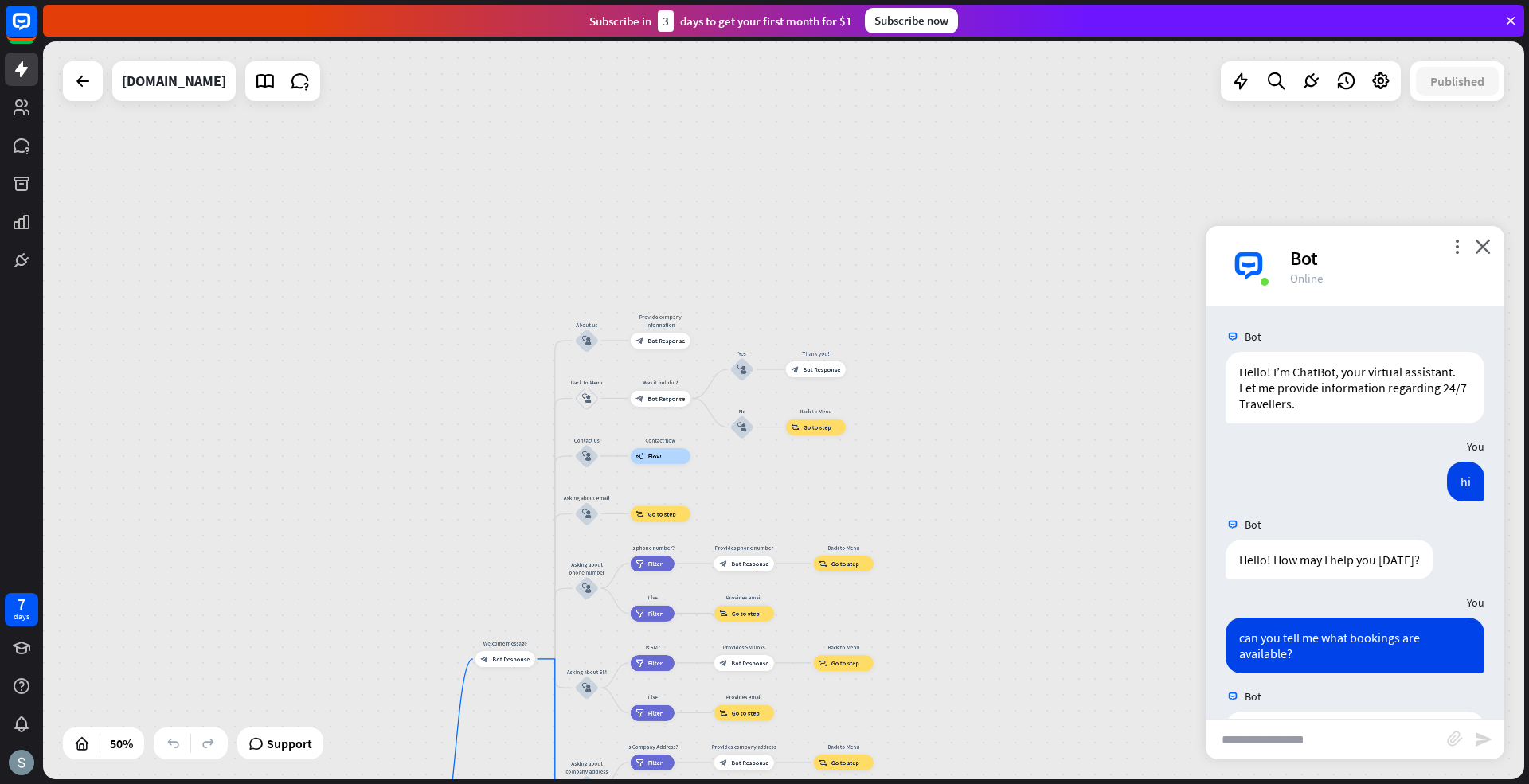 drag, startPoint x: 478, startPoint y: 529, endPoint x: 500, endPoint y: 178, distance: 351.689 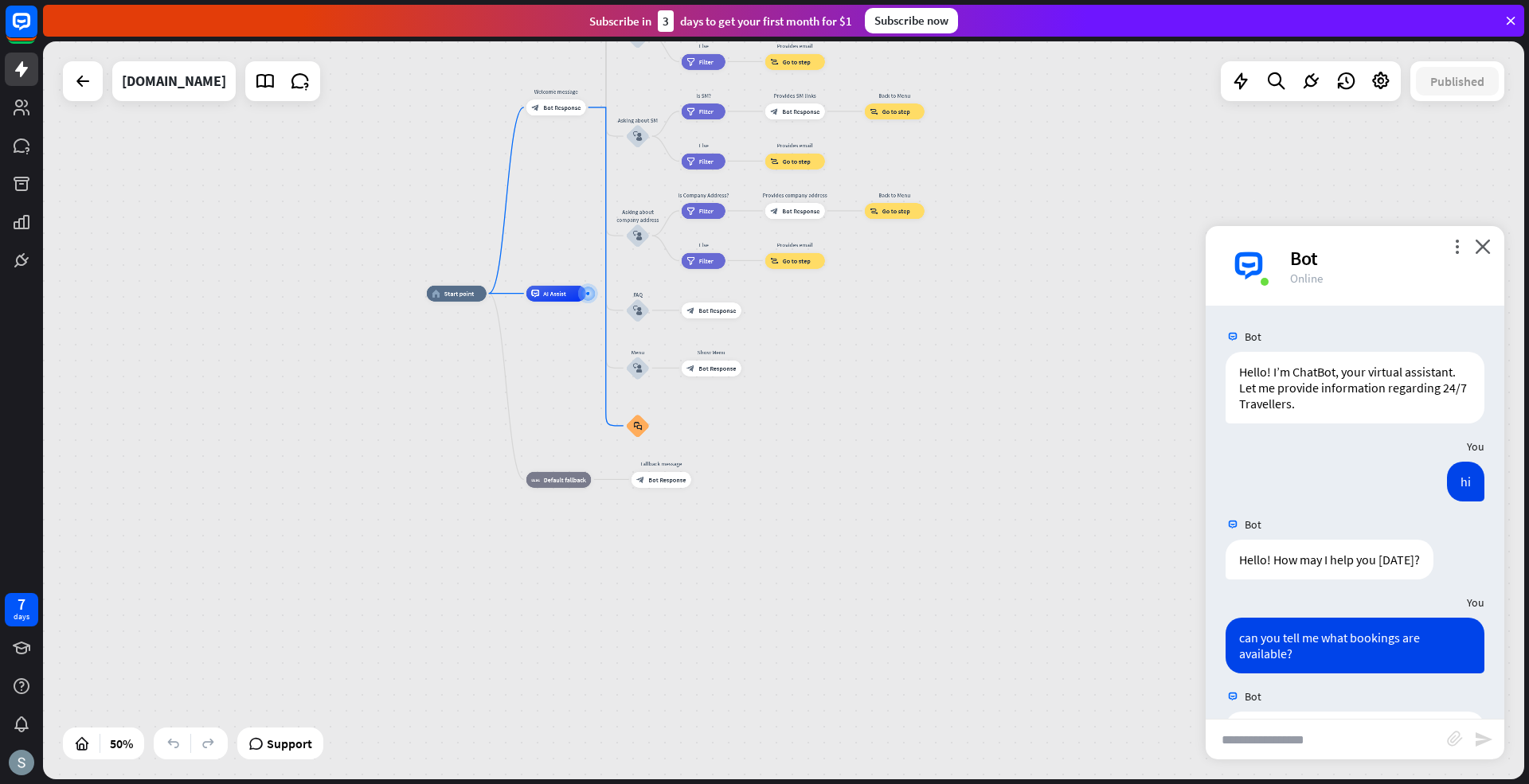 drag, startPoint x: 307, startPoint y: 504, endPoint x: 338, endPoint y: 293, distance: 213.26509 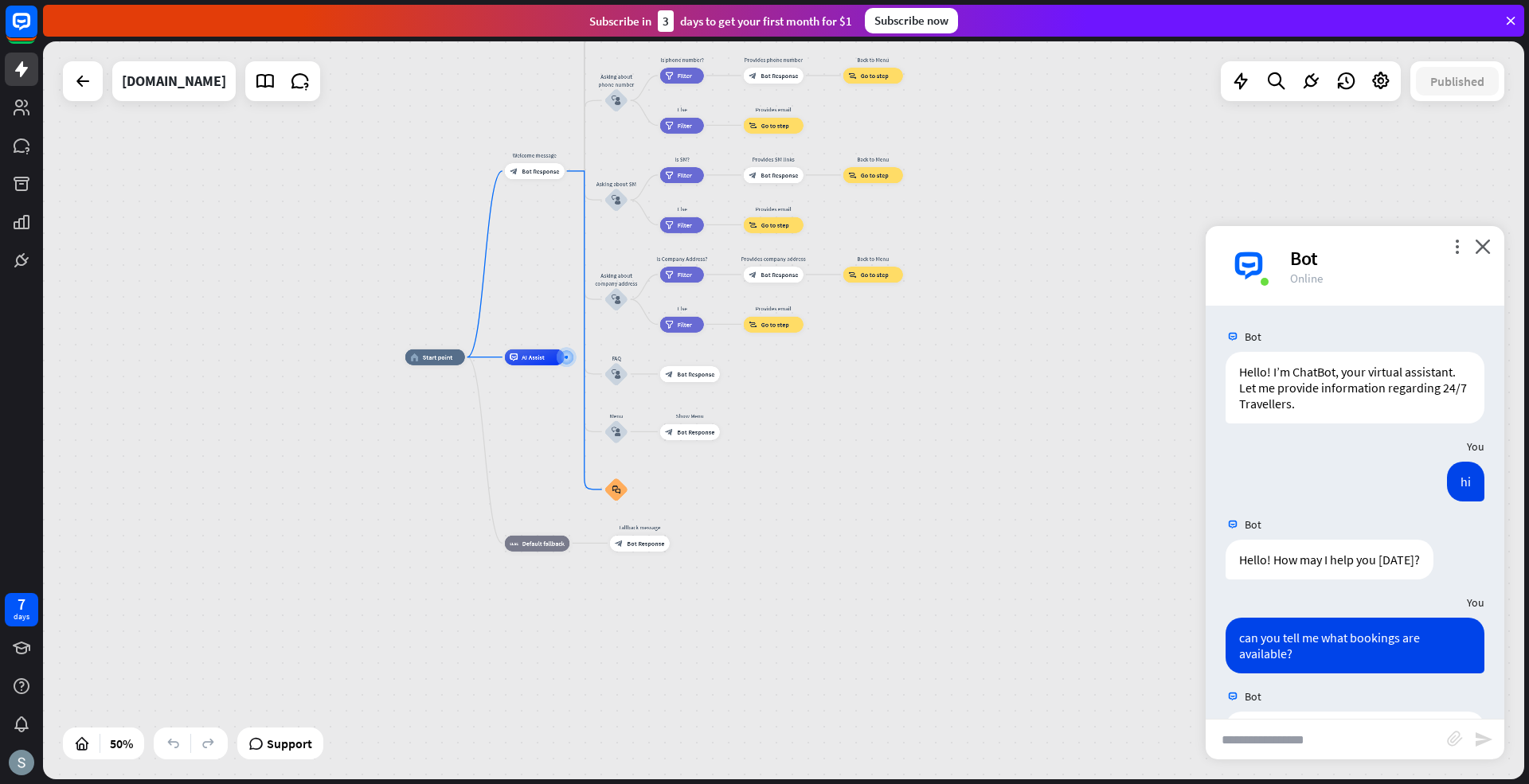 drag, startPoint x: 792, startPoint y: 501, endPoint x: 741, endPoint y: 603, distance: 114.03947 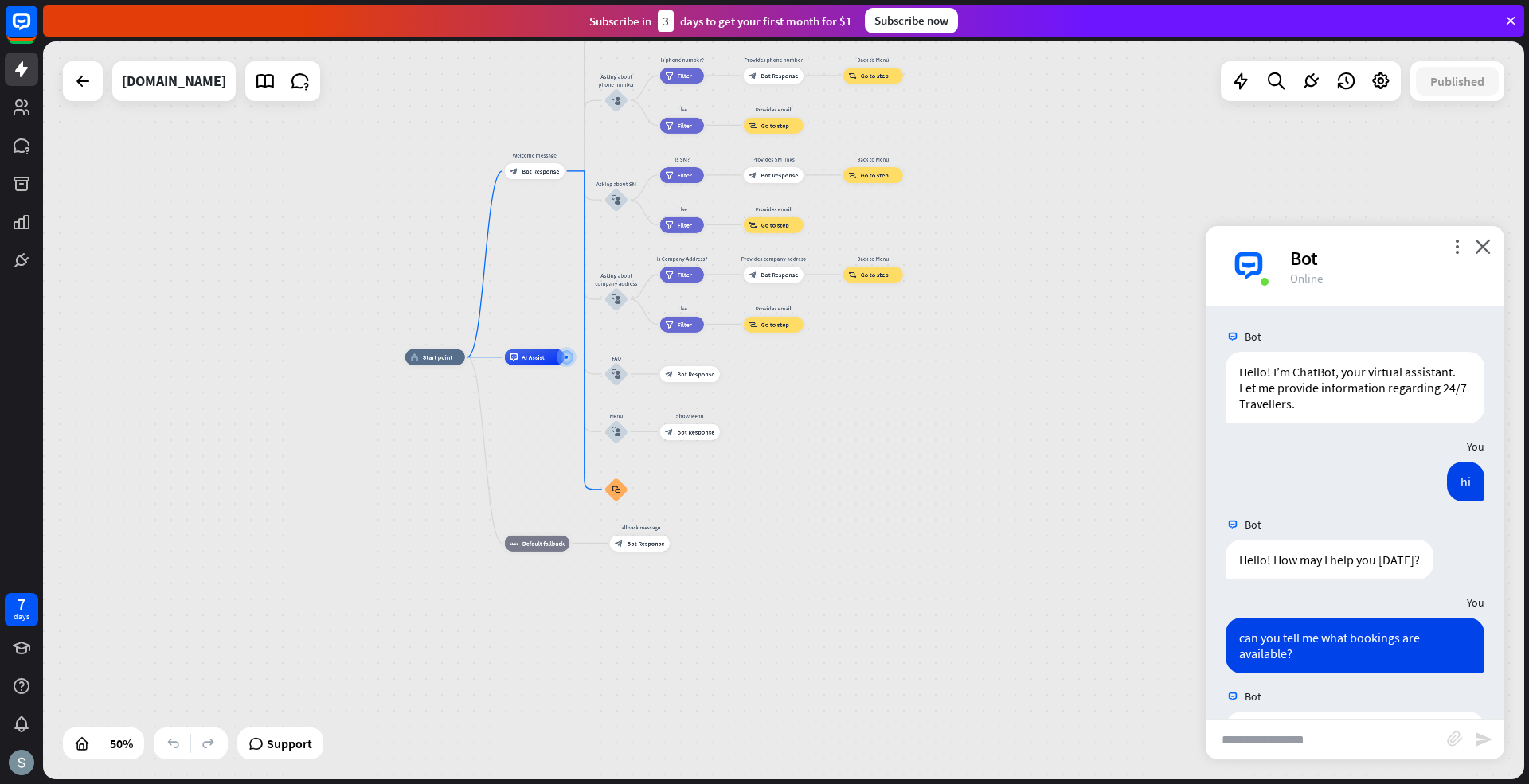click on "home_2   Start point                 Welcome message   block_bot_response   Bot Response                 About us   block_user_input                 Provide company information   block_bot_response   Bot Response                 Back to Menu   block_user_input                 Was it helpful?   block_bot_response   Bot Response                 Yes   block_user_input                 Thank you!   block_bot_response   Bot Response                 No   block_user_input                 Back to Menu   block_goto   Go to step                 Contact us   block_user_input                 Contact flow   builder_tree   Flow                 Asking about email   block_user_input                   block_goto   Go to step                 Asking about phone number   block_user_input                 Is phone number?   filter   Filter                 Provides phone number   block_bot_response   Bot Response                 Back to Menu   block_goto   Go to step                 Else   filter   Filter" at bounding box center [776, 542] 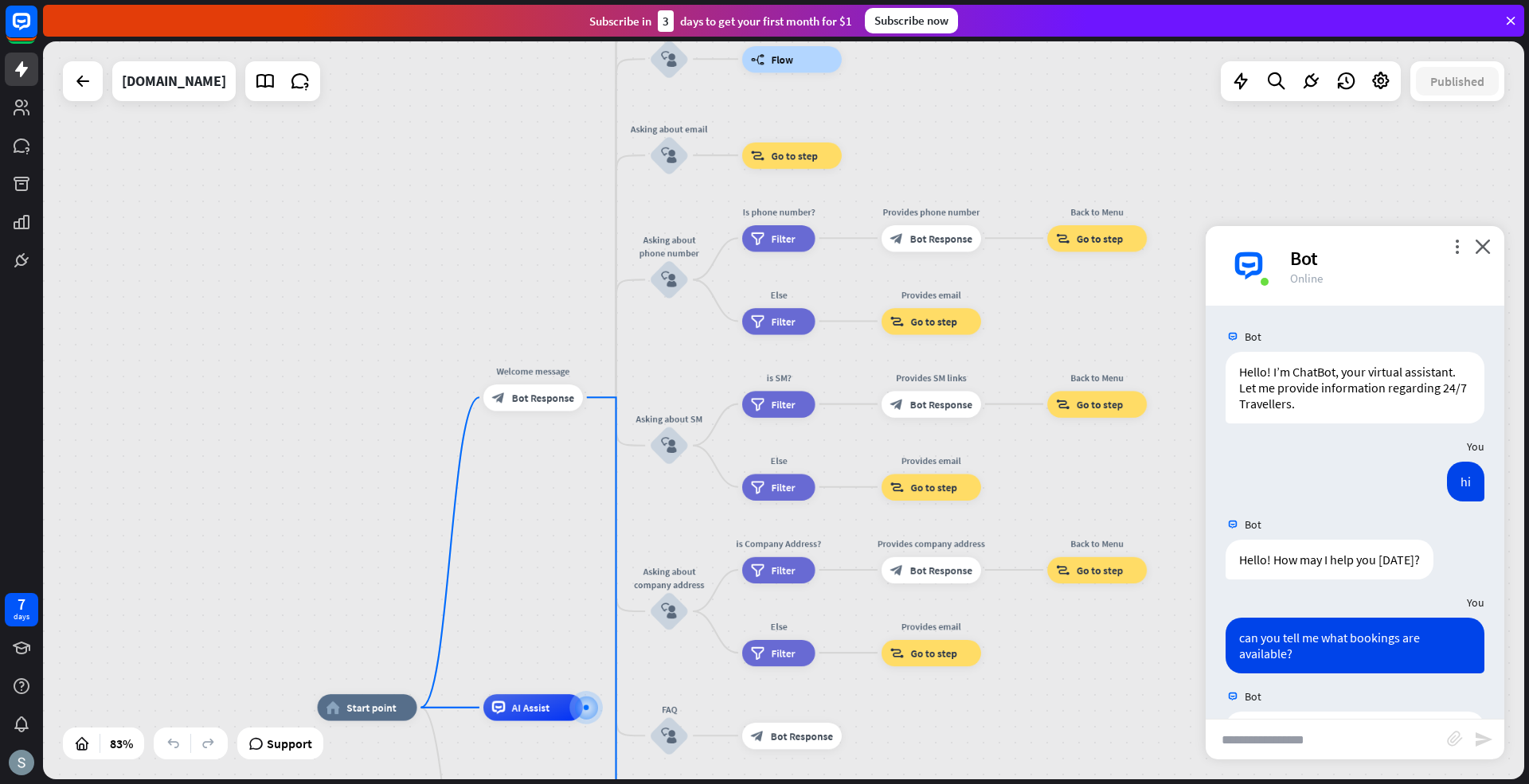drag, startPoint x: 798, startPoint y: 315, endPoint x: 987, endPoint y: 747, distance: 471.5347 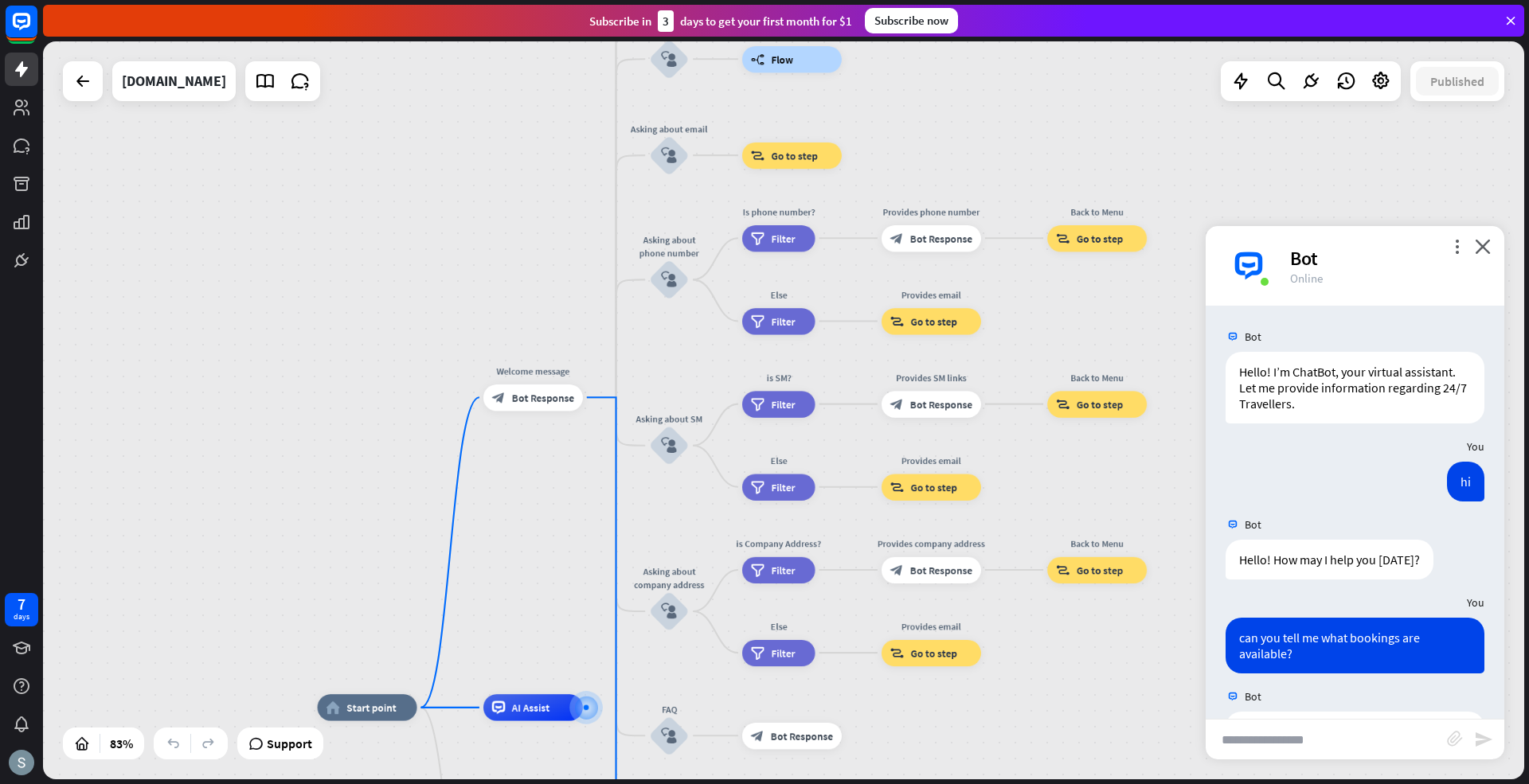click on "7   days
close
Product Help
First steps   Get started with ChatBot       Help Center   Follow step-by-step tutorials       Academy   Level up your skill set       Contact us   Connect with our Product Experts
Subscribe [DATE]
to get your first month for $1
Subscribe now                         home_2   Start point                 Welcome message   block_bot_response   Bot Response                 About us   block_user_input                 Provide company information   block_bot_response   Bot Response                 Back to Menu   block_user_input                 Was it helpful?   block_bot_response   Bot Response" at bounding box center (764, 392) 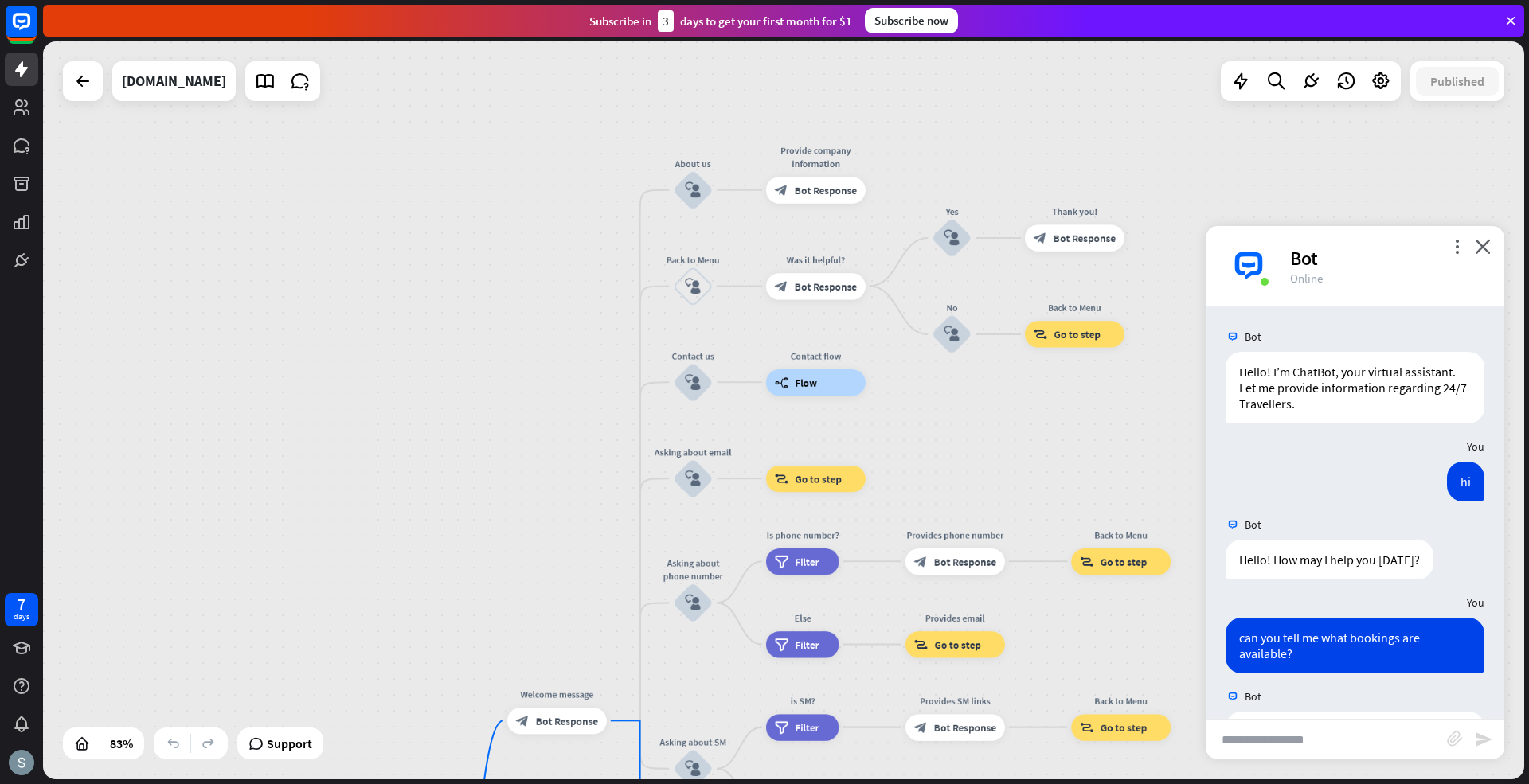 drag, startPoint x: 994, startPoint y: 127, endPoint x: 1015, endPoint y: 465, distance: 338.65174 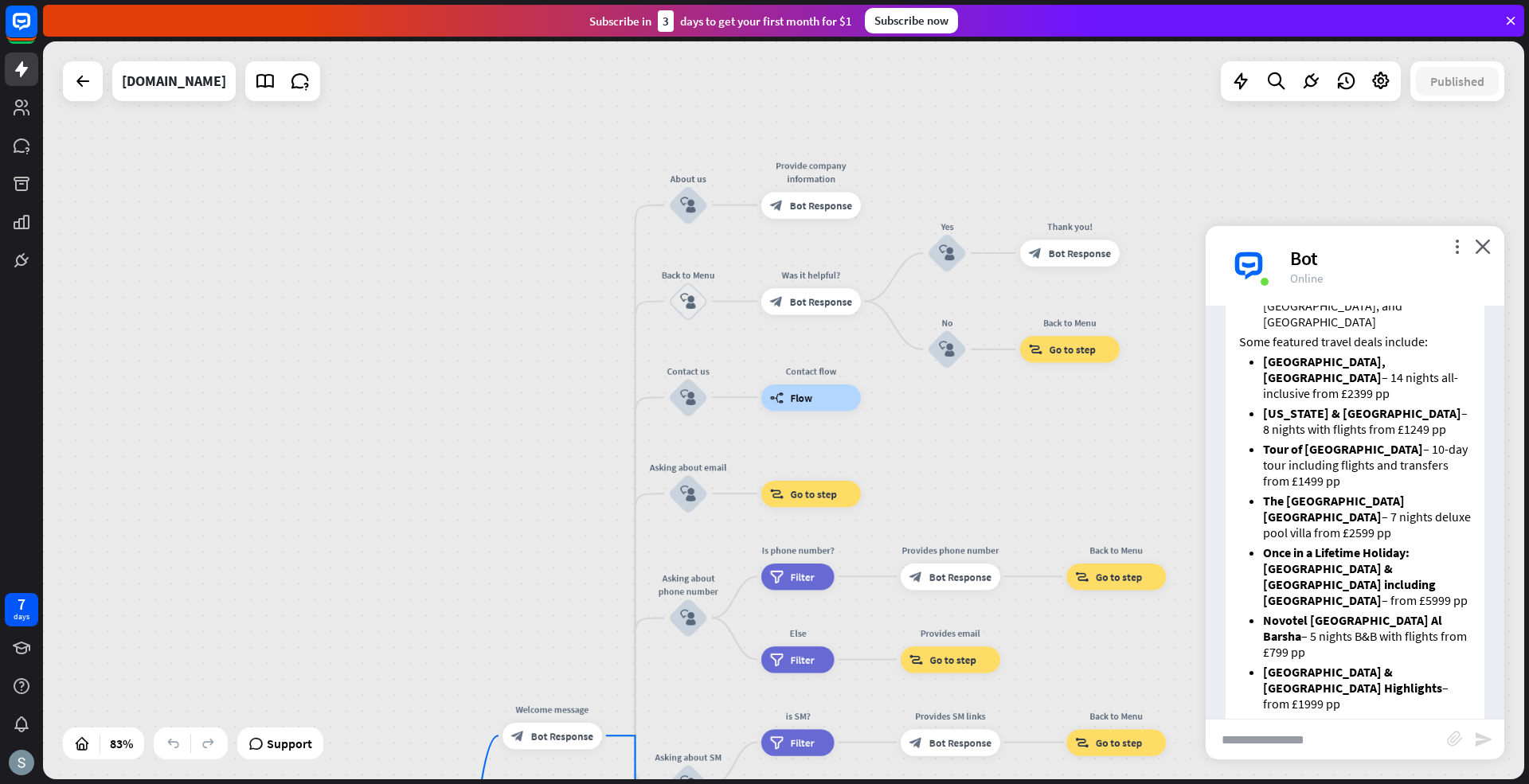 scroll, scrollTop: 769, scrollLeft: 0, axis: vertical 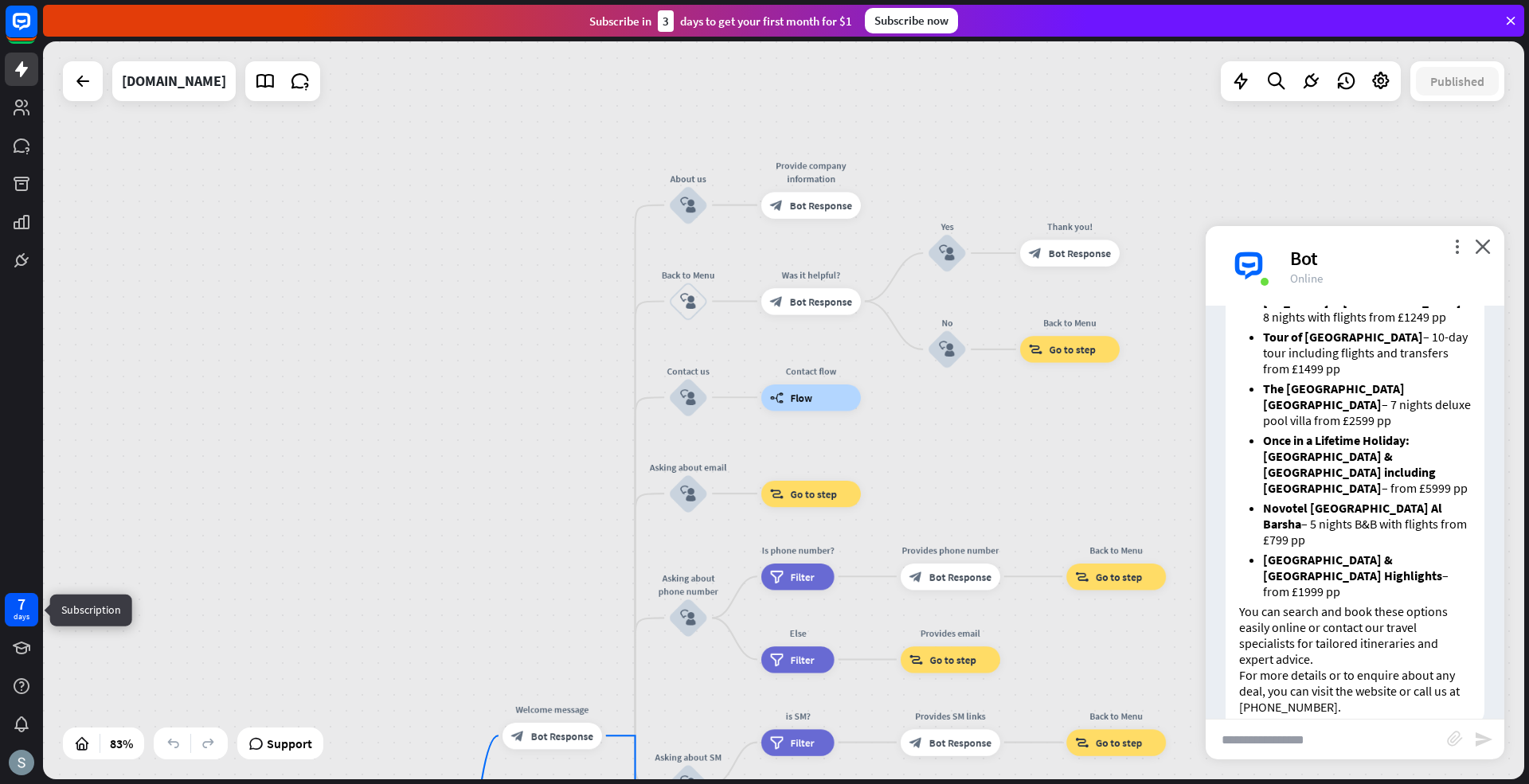 click on "7   days" at bounding box center [22, 610] 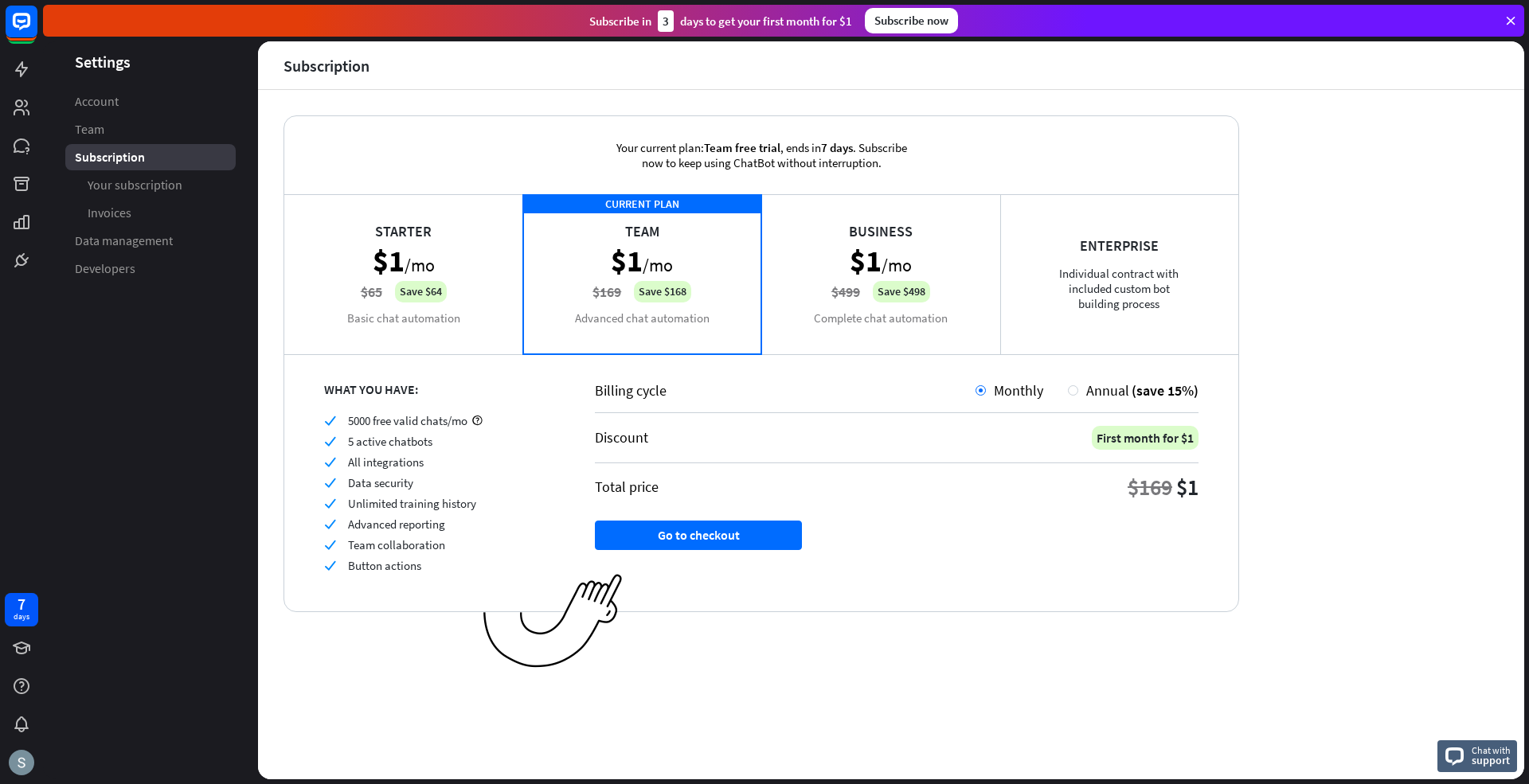 click on "Starter
$1   /mo   $65   Save $64
Basic chat automation" at bounding box center (404, 274) 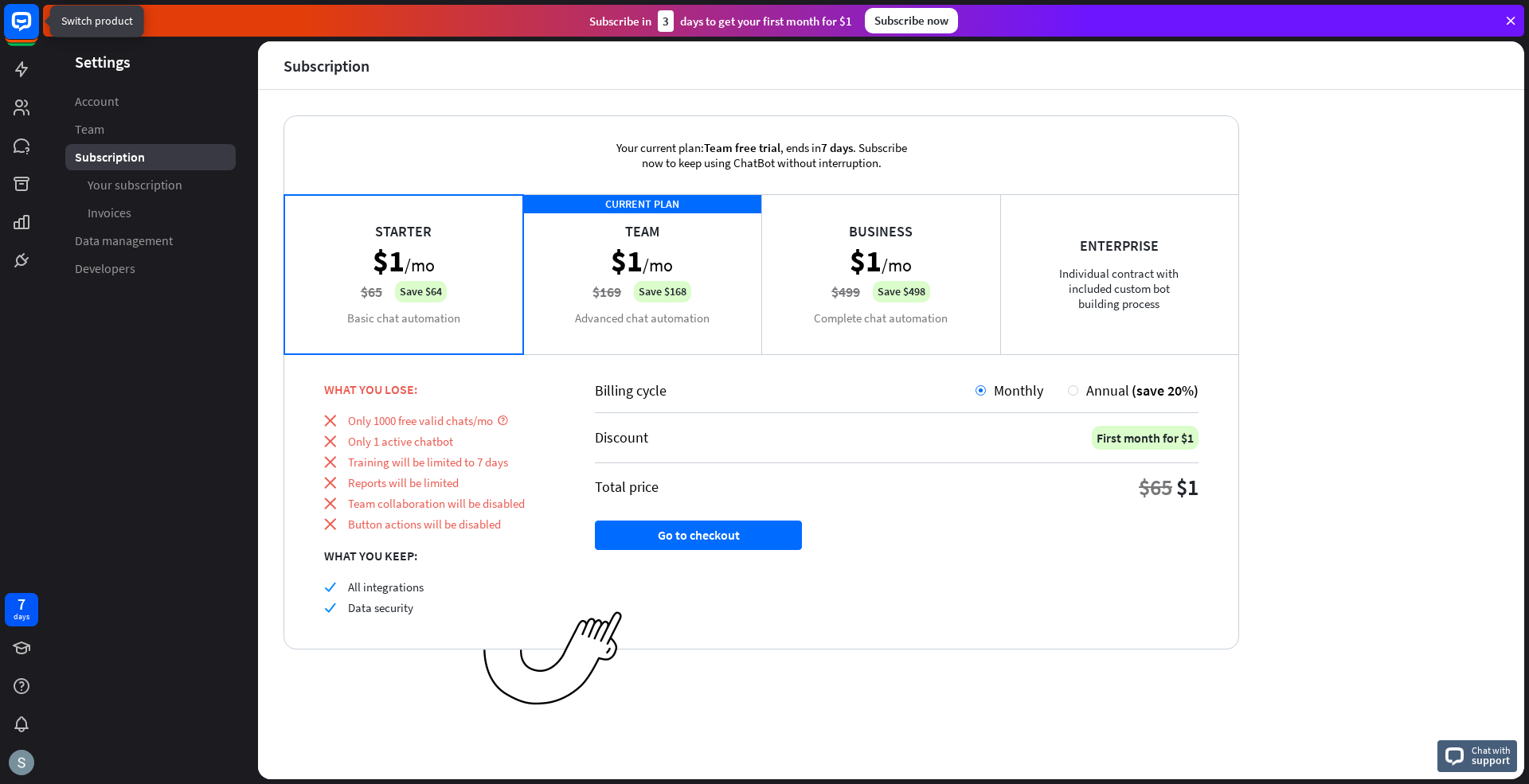 click 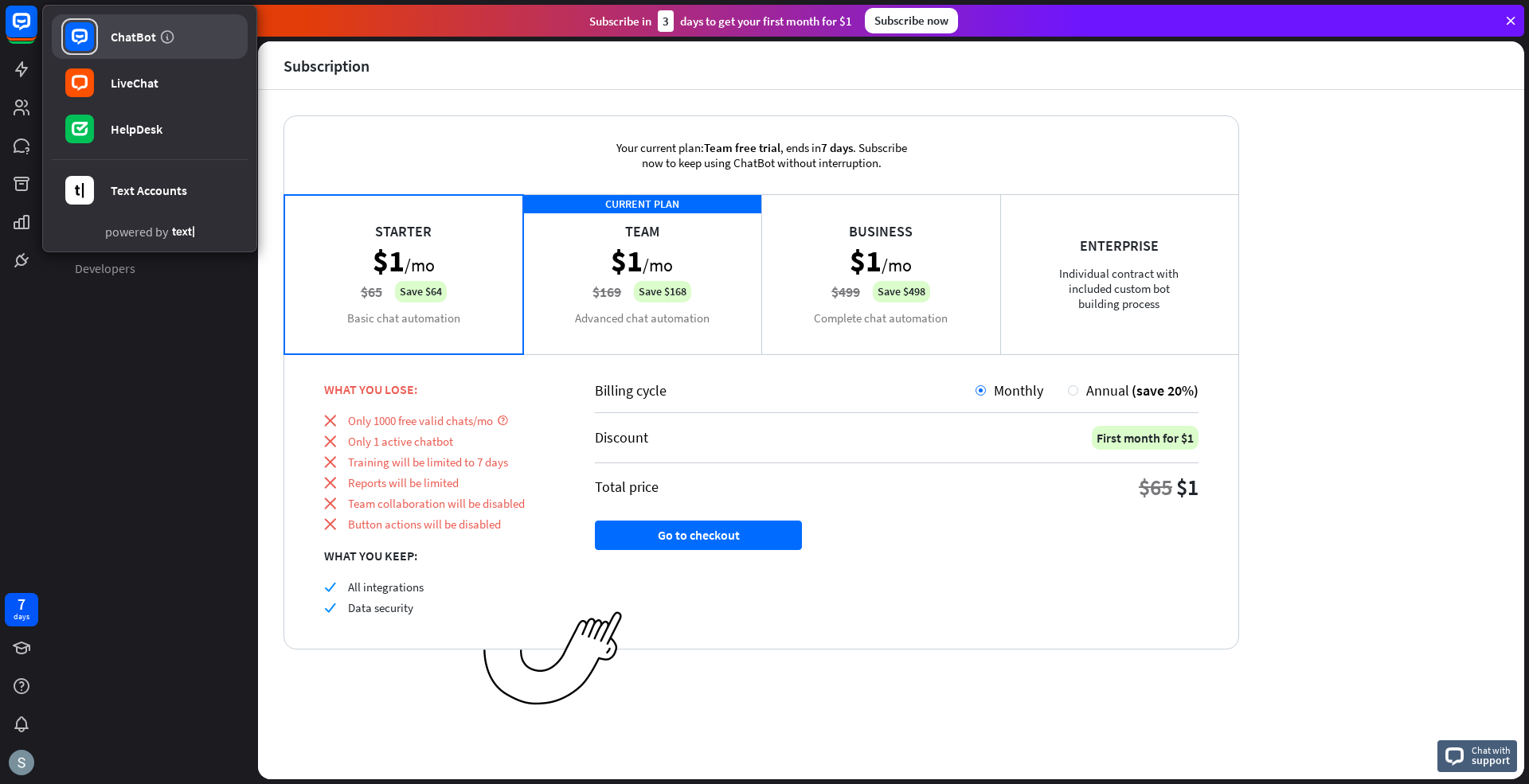 click on "ChatBot" at bounding box center [150, 37] 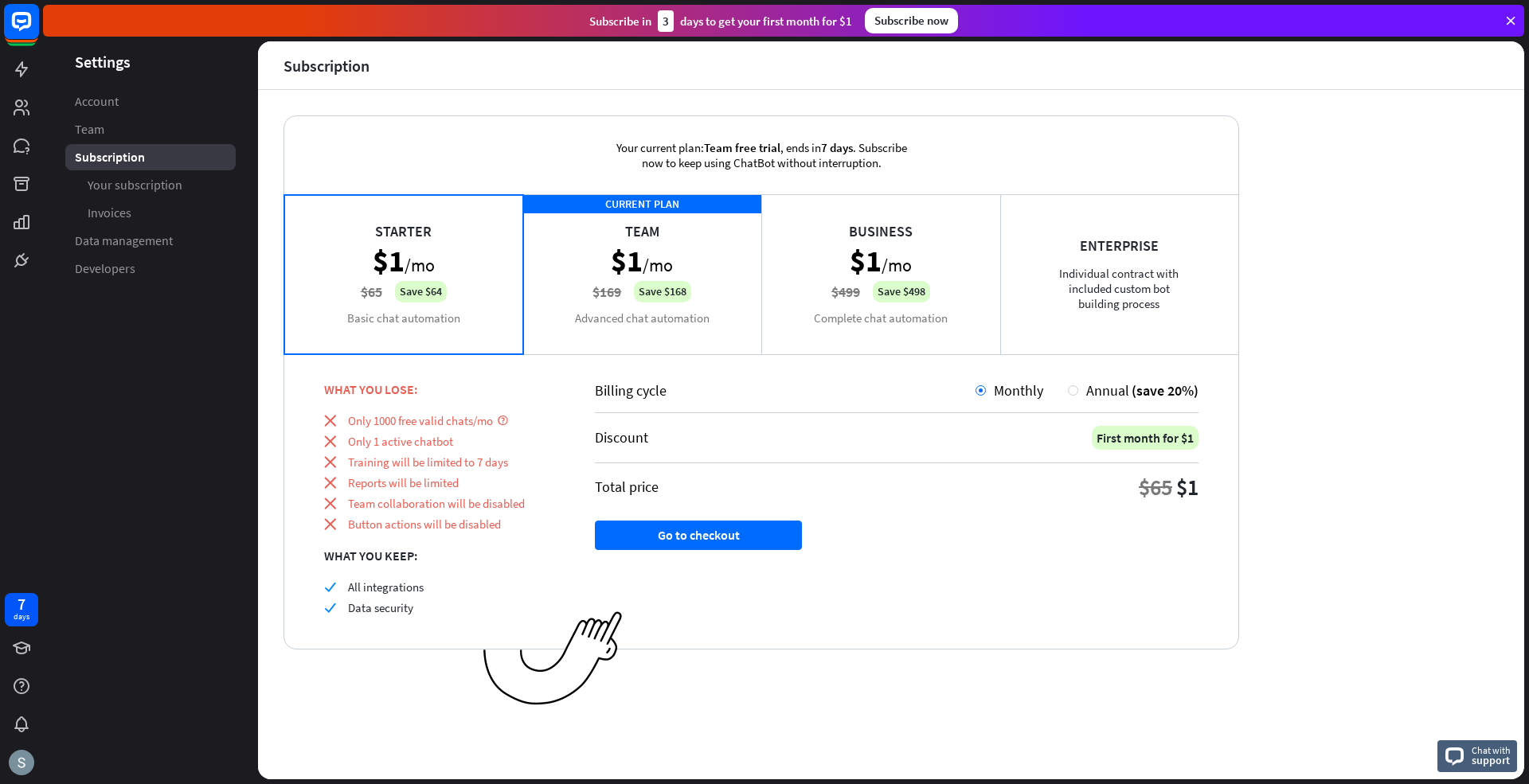 click 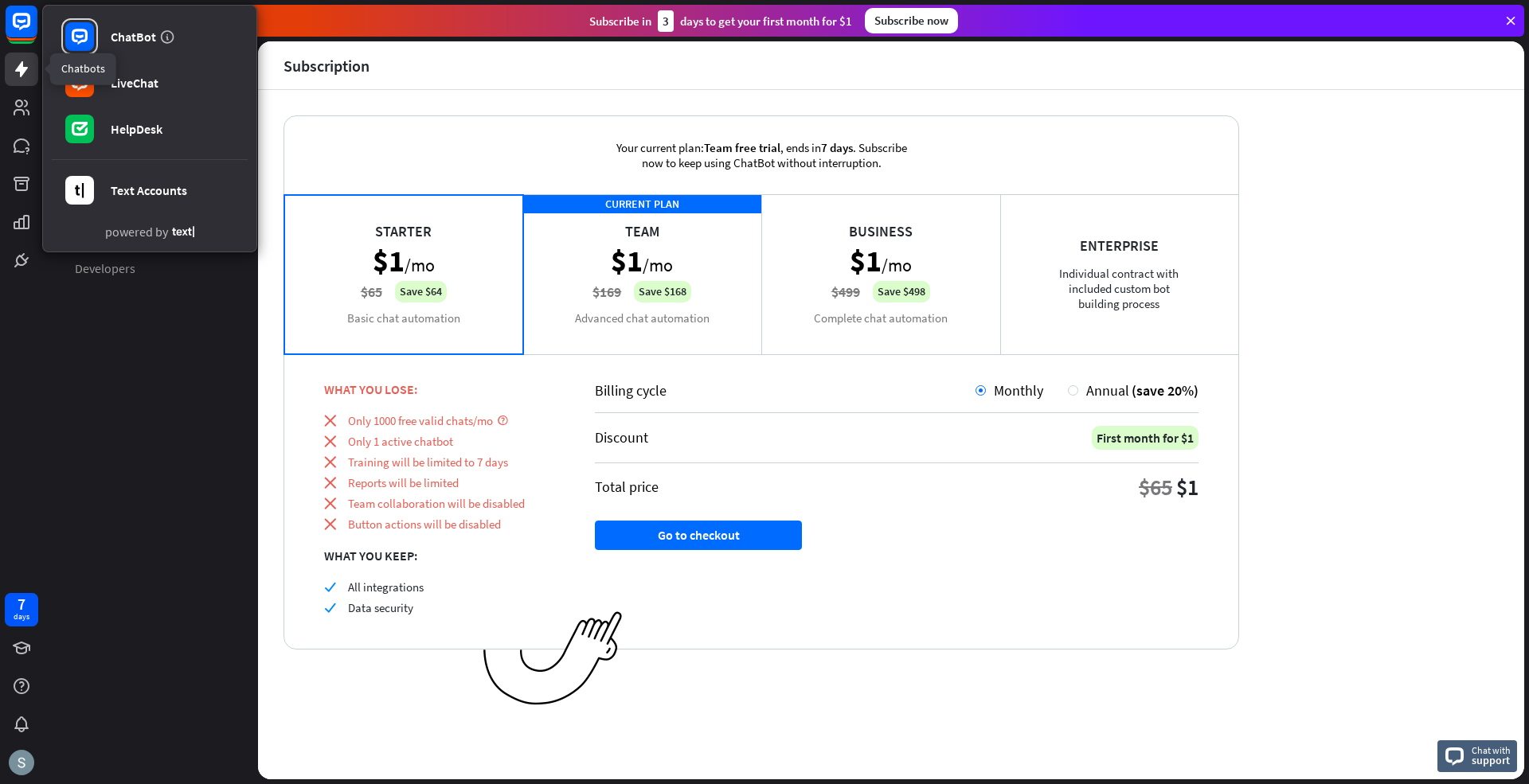 click 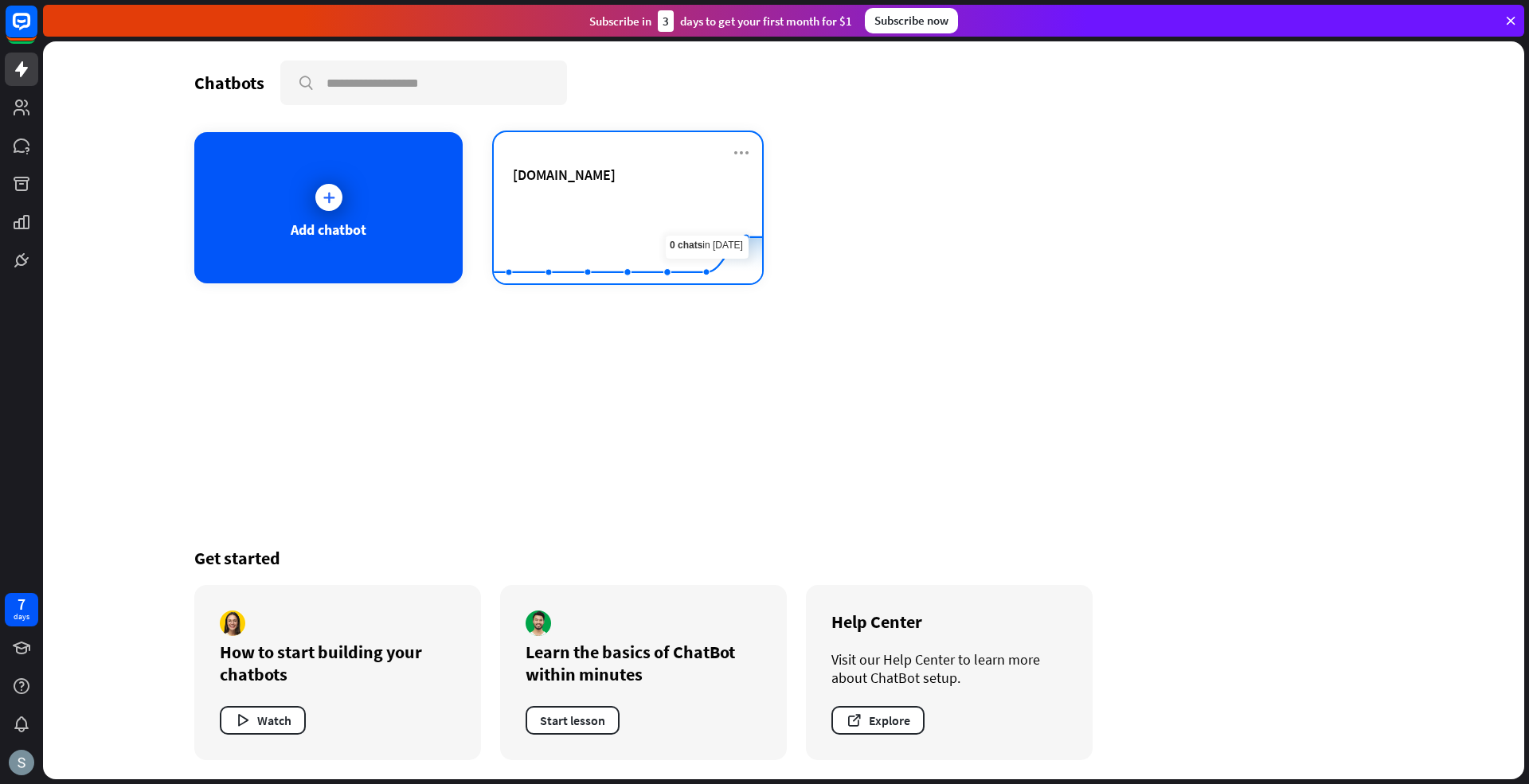 click on "[DOMAIN_NAME]
Created with Highcharts 10.1.0 0 2 4" at bounding box center [628, 208] 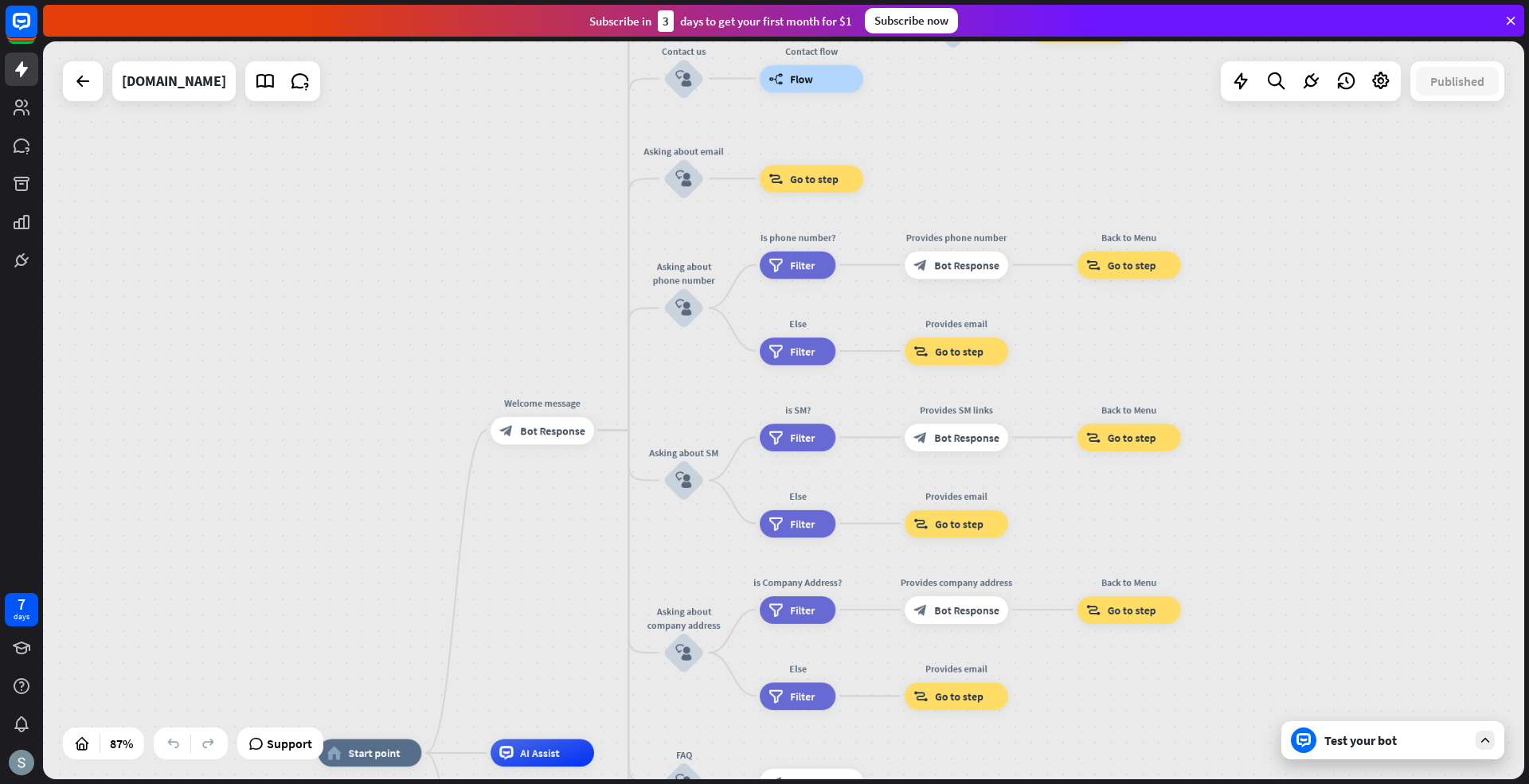 drag, startPoint x: 1454, startPoint y: 380, endPoint x: 1265, endPoint y: 704, distance: 375.096 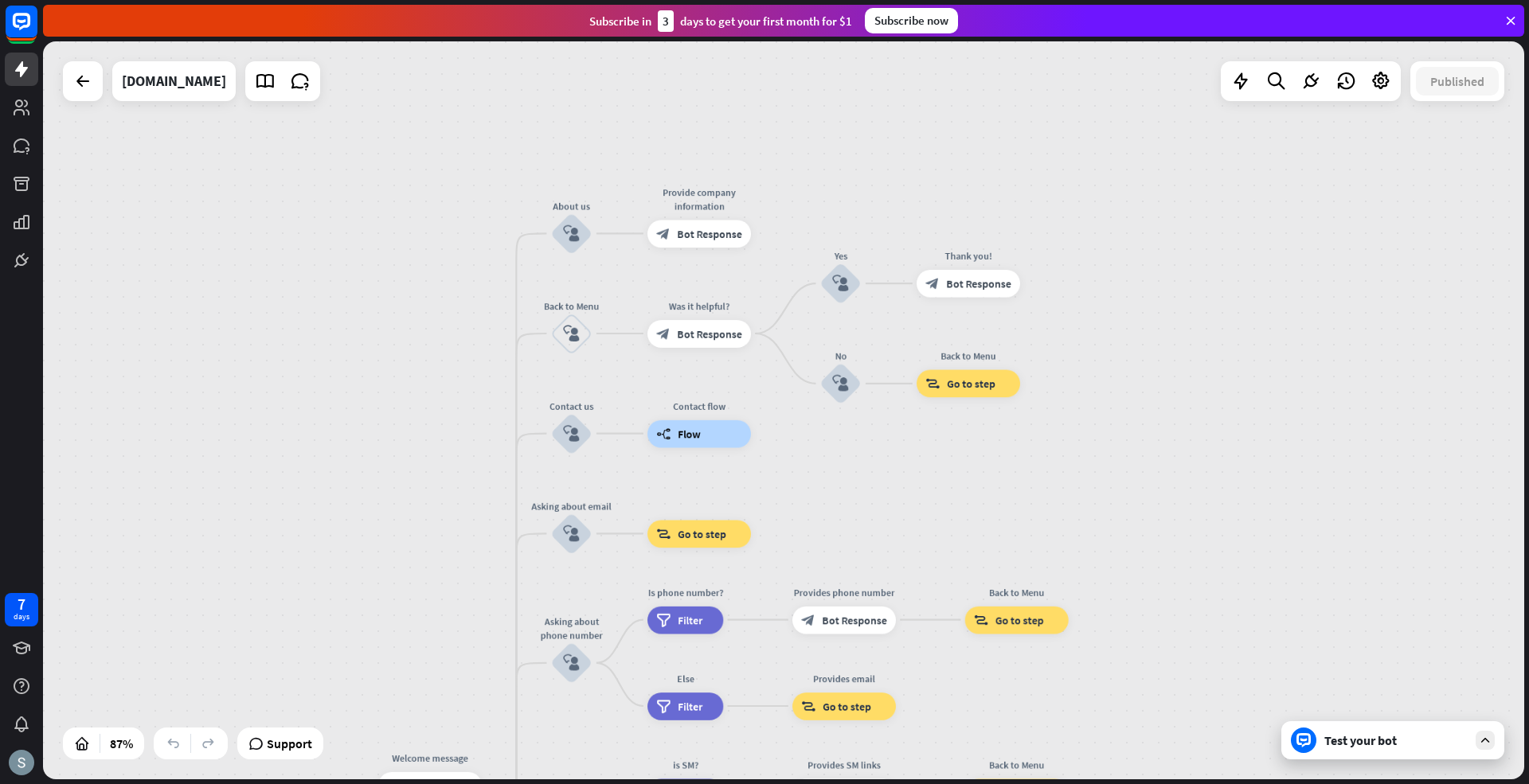 drag, startPoint x: 1374, startPoint y: 373, endPoint x: 1288, endPoint y: 729, distance: 366.24036 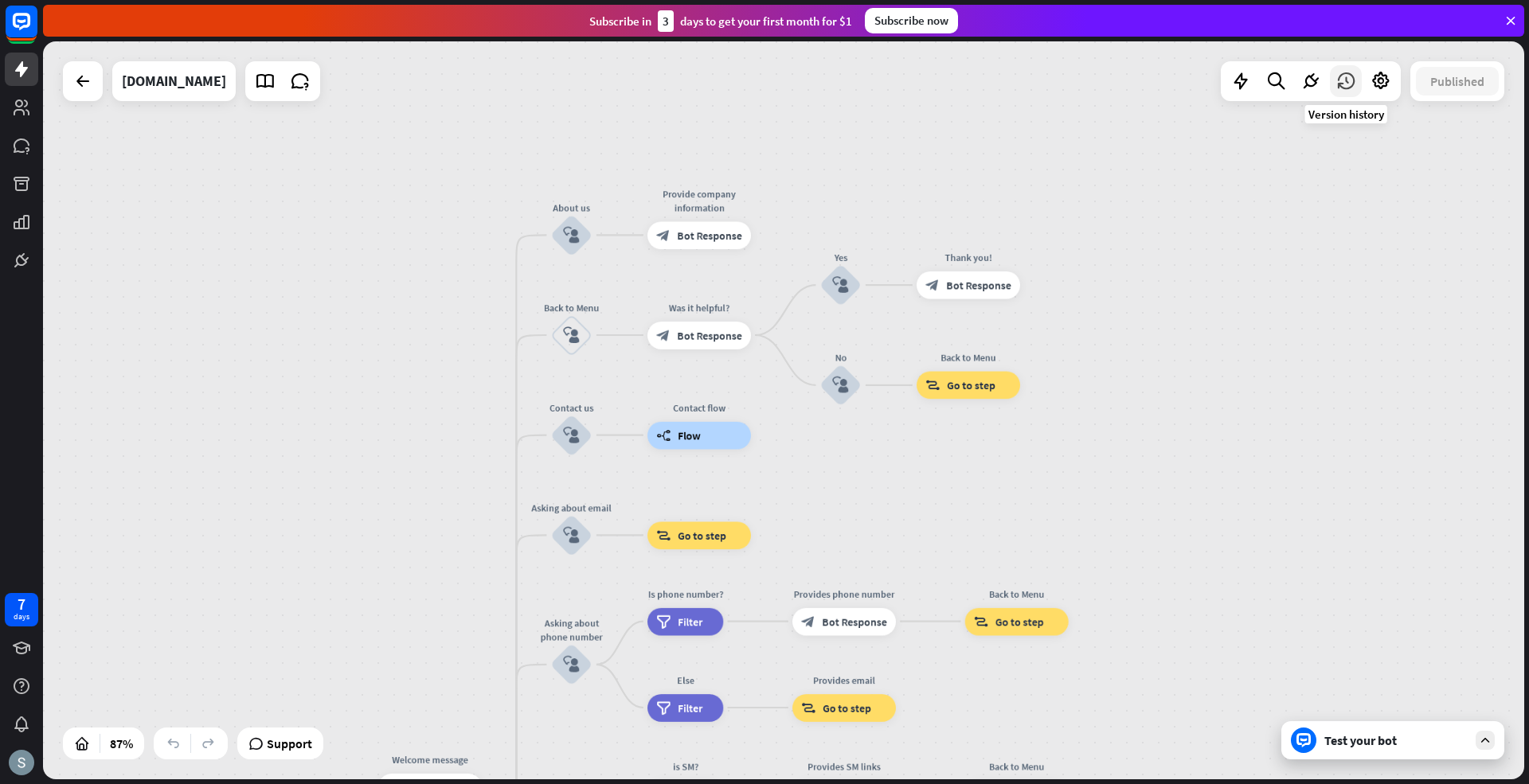 click at bounding box center (1346, 81) 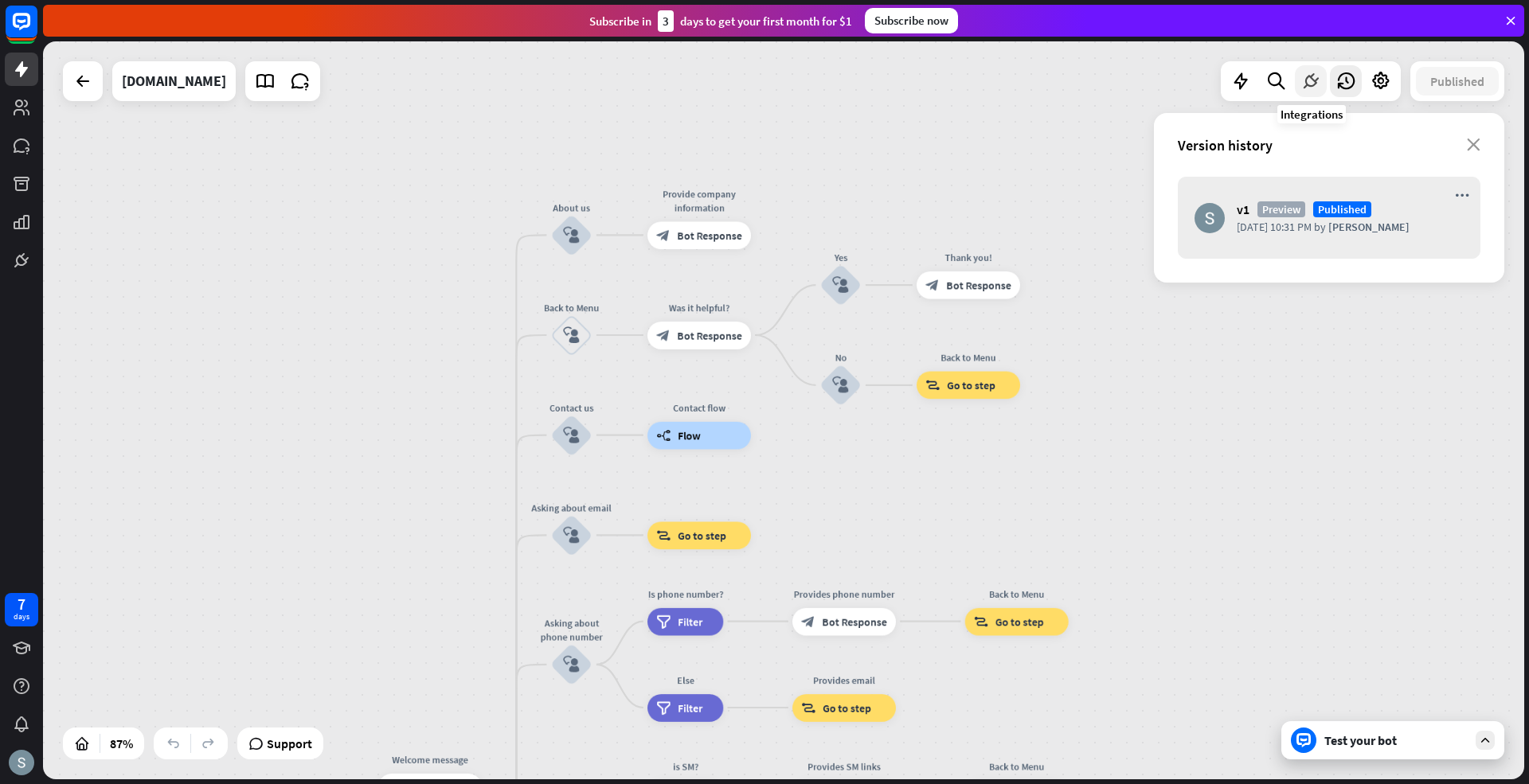 click at bounding box center [1311, 81] 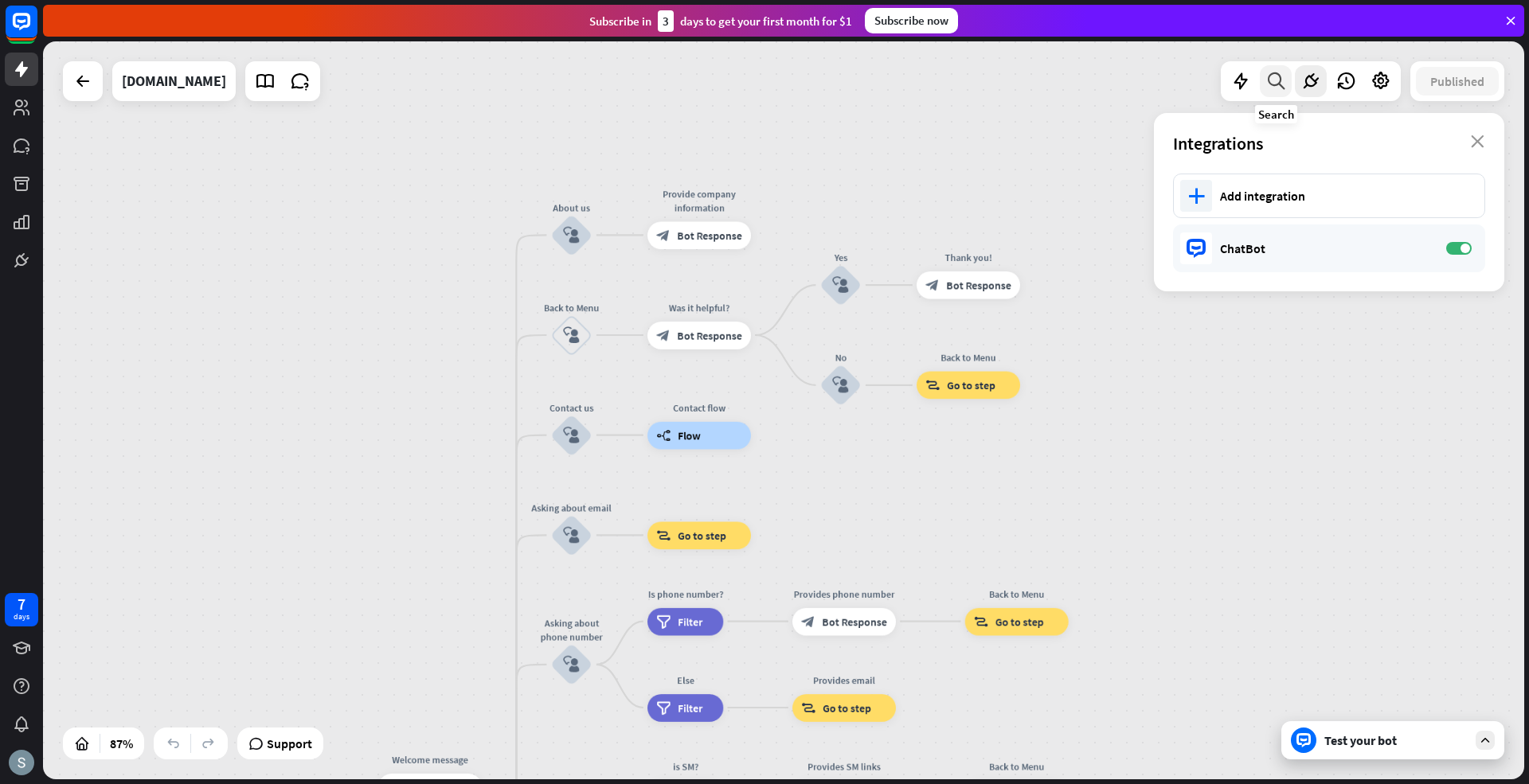click at bounding box center (1276, 81) 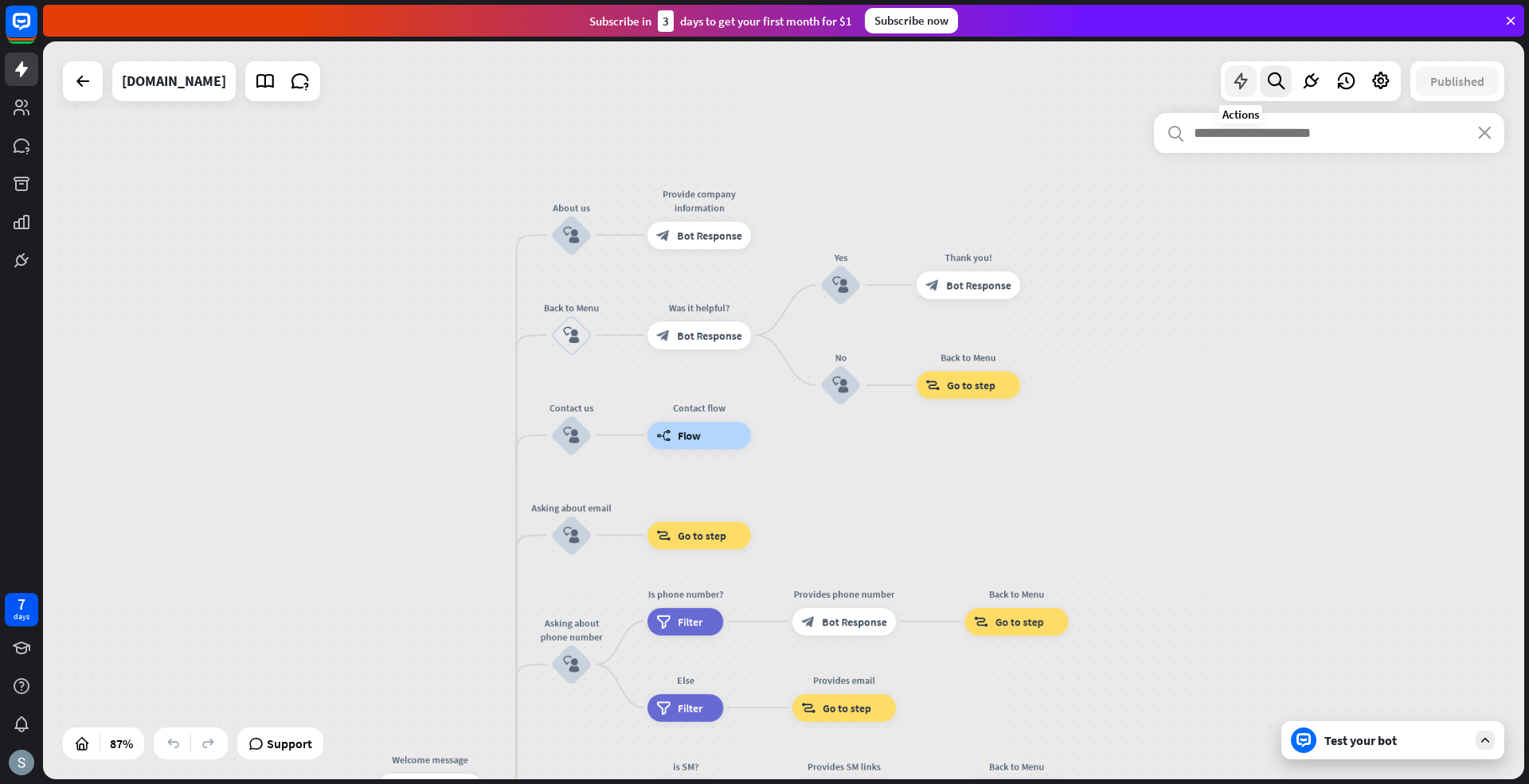 click at bounding box center (1241, 81) 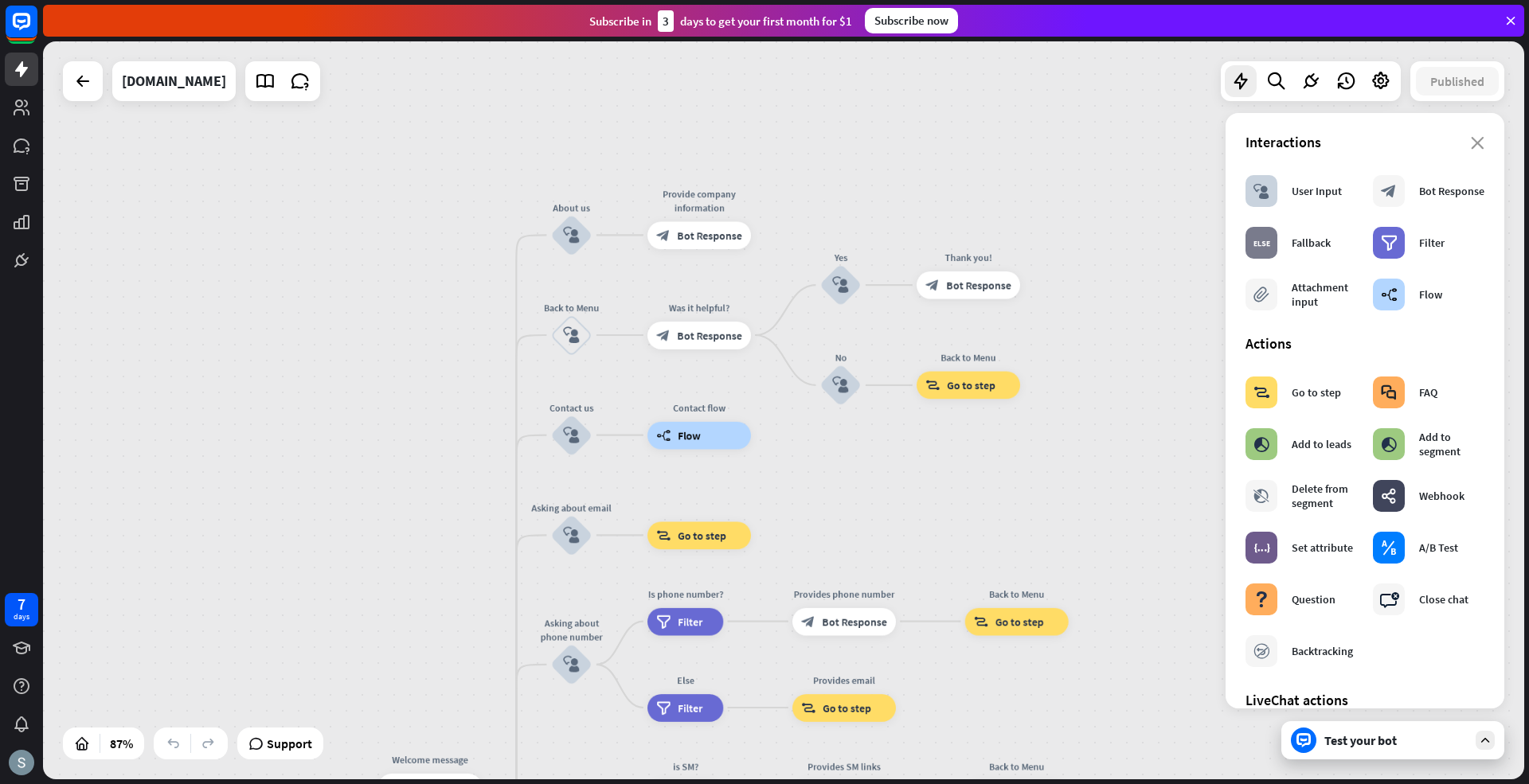 click on "home_2   Start point                 Welcome message   block_bot_response   Bot Response                 About us   block_user_input                 Provide company information   block_bot_response   Bot Response                 Back to Menu   block_user_input                 Was it helpful?   block_bot_response   Bot Response                 Yes   block_user_input                 Thank you!   block_bot_response   Bot Response                 No   block_user_input                 Back to Menu   block_goto   Go to step                 Contact us   block_user_input                 Contact flow   builder_tree   Flow                 Asking about email   block_user_input                   block_goto   Go to step                 Asking about phone number   block_user_input                 Is phone number?   filter   Filter                 Provides phone number   block_bot_response   Bot Response                 Back to Menu   block_goto   Go to step                 Else   filter   Filter" at bounding box center [784, 410] 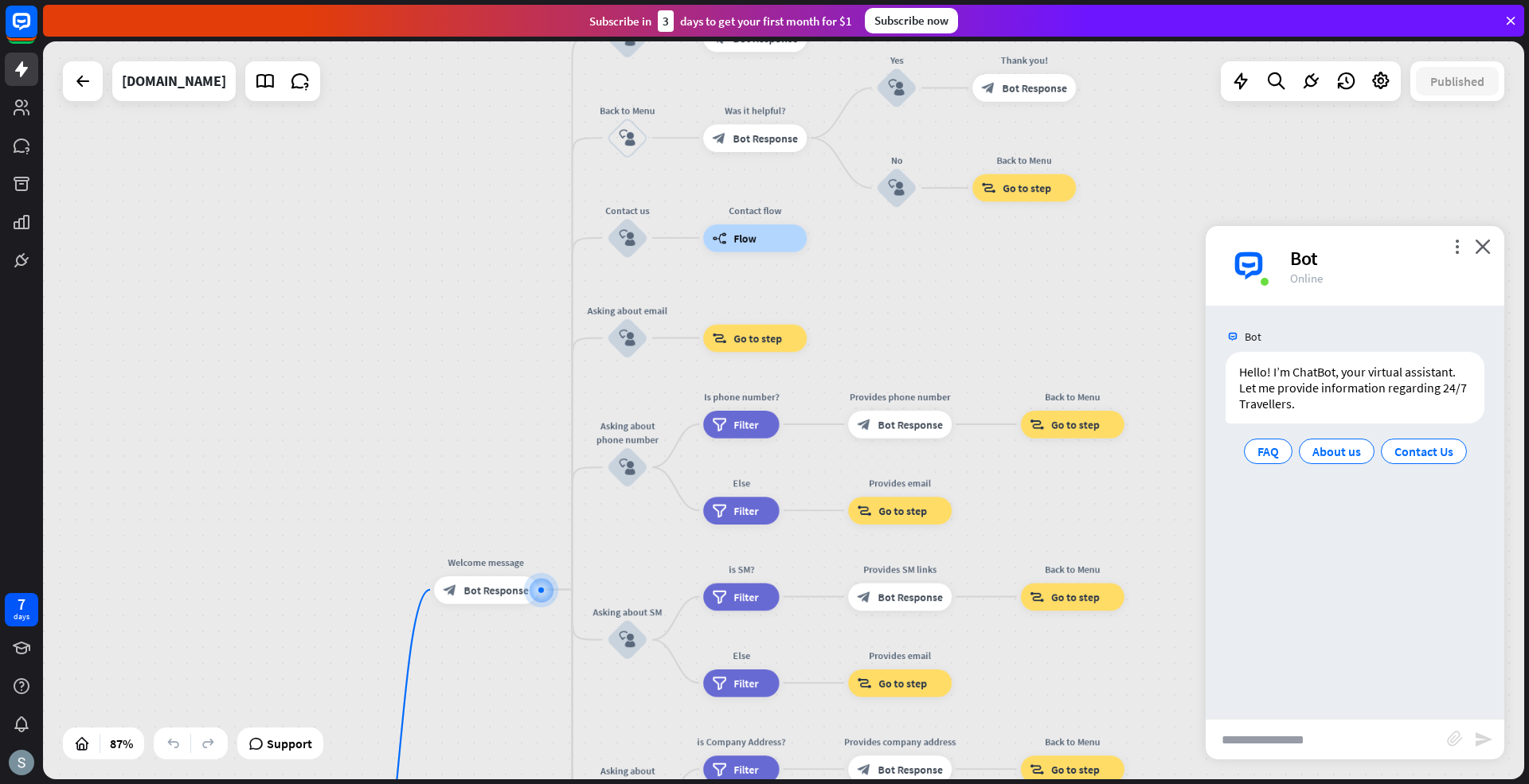 click on "Bot" at bounding box center (1387, 258) 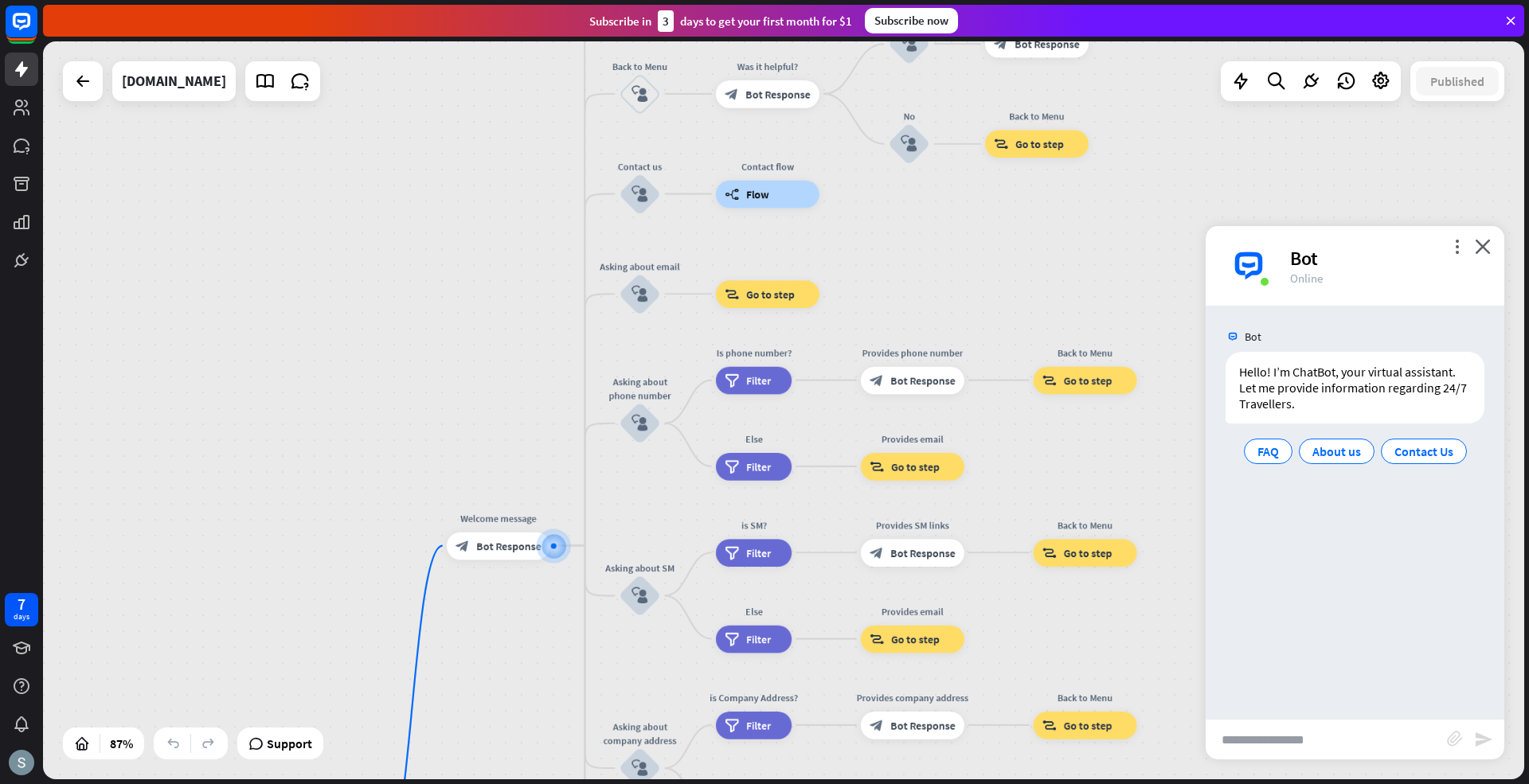 click on "Bot" at bounding box center (1387, 258) 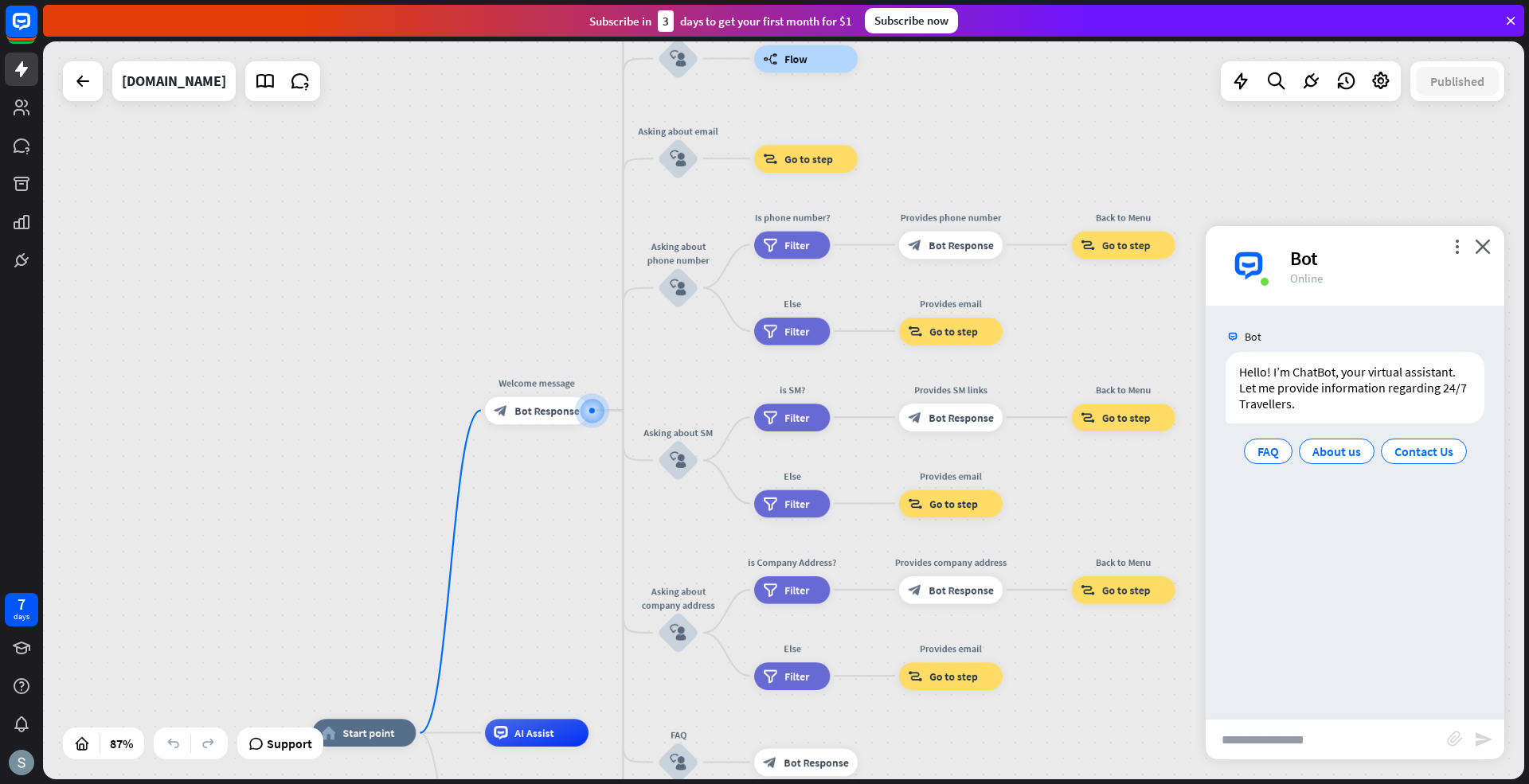 click on "more_vert
close
Bot
Online" at bounding box center (1355, 266) 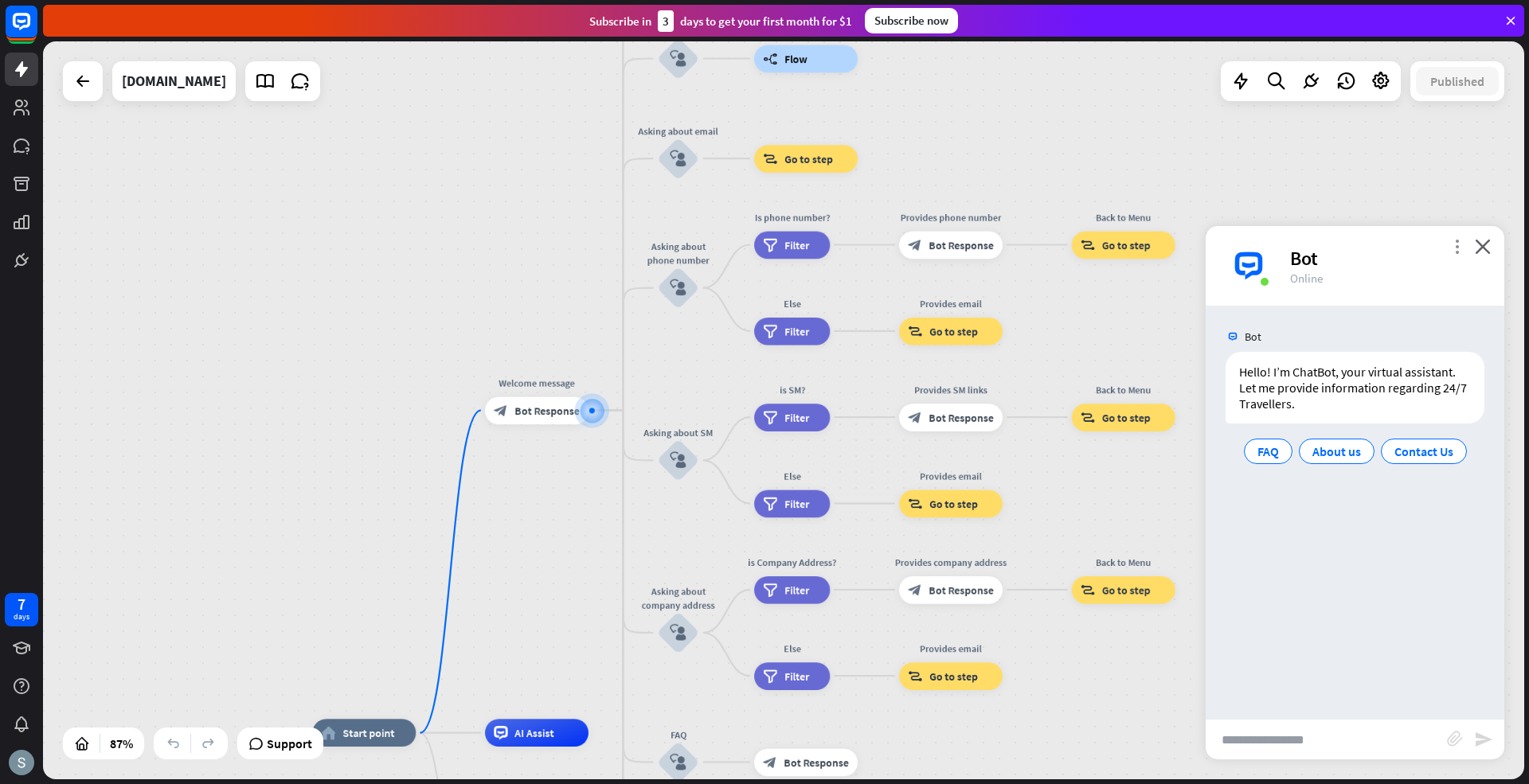 click on "more_vert" at bounding box center [1457, 246] 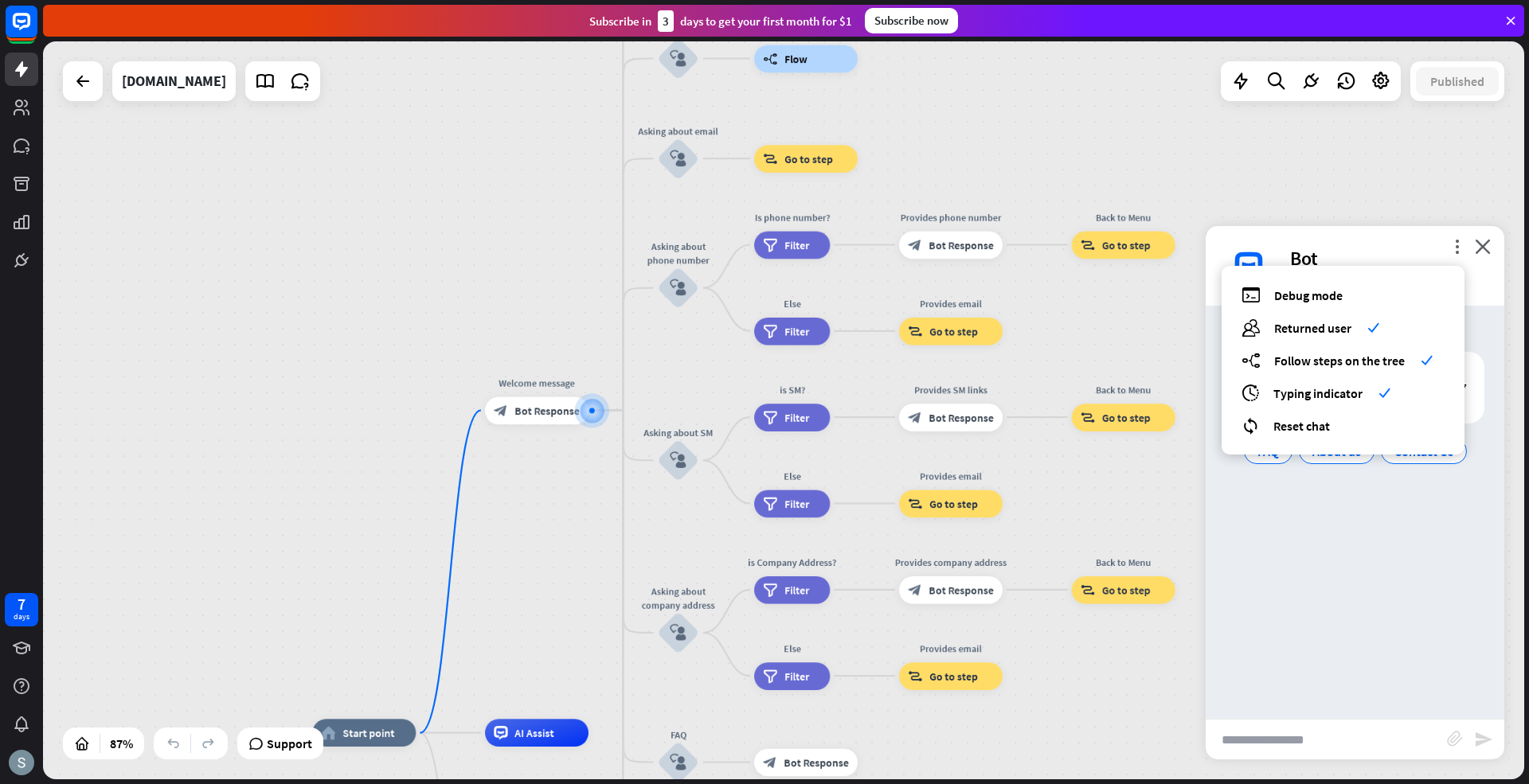 click on "home_2   Start point                 Welcome message   block_bot_response   Bot Response                     About us   block_user_input                 Provide company information   block_bot_response   Bot Response                 Back to Menu   block_user_input                 Was it helpful?   block_bot_response   Bot Response                 Yes   block_user_input                 Thank you!   block_bot_response   Bot Response                 No   block_user_input                 Back to Menu   block_goto   Go to step                 Contact us   block_user_input                 Contact flow   builder_tree   Flow                 Asking about email   block_user_input                   block_goto   Go to step                 Asking about phone number   block_user_input                 Is phone number?   filter   Filter                 Provides phone number   block_bot_response   Bot Response                 Back to Menu   block_goto   Go to step                 Else   filter   Filter" at bounding box center [784, 410] 